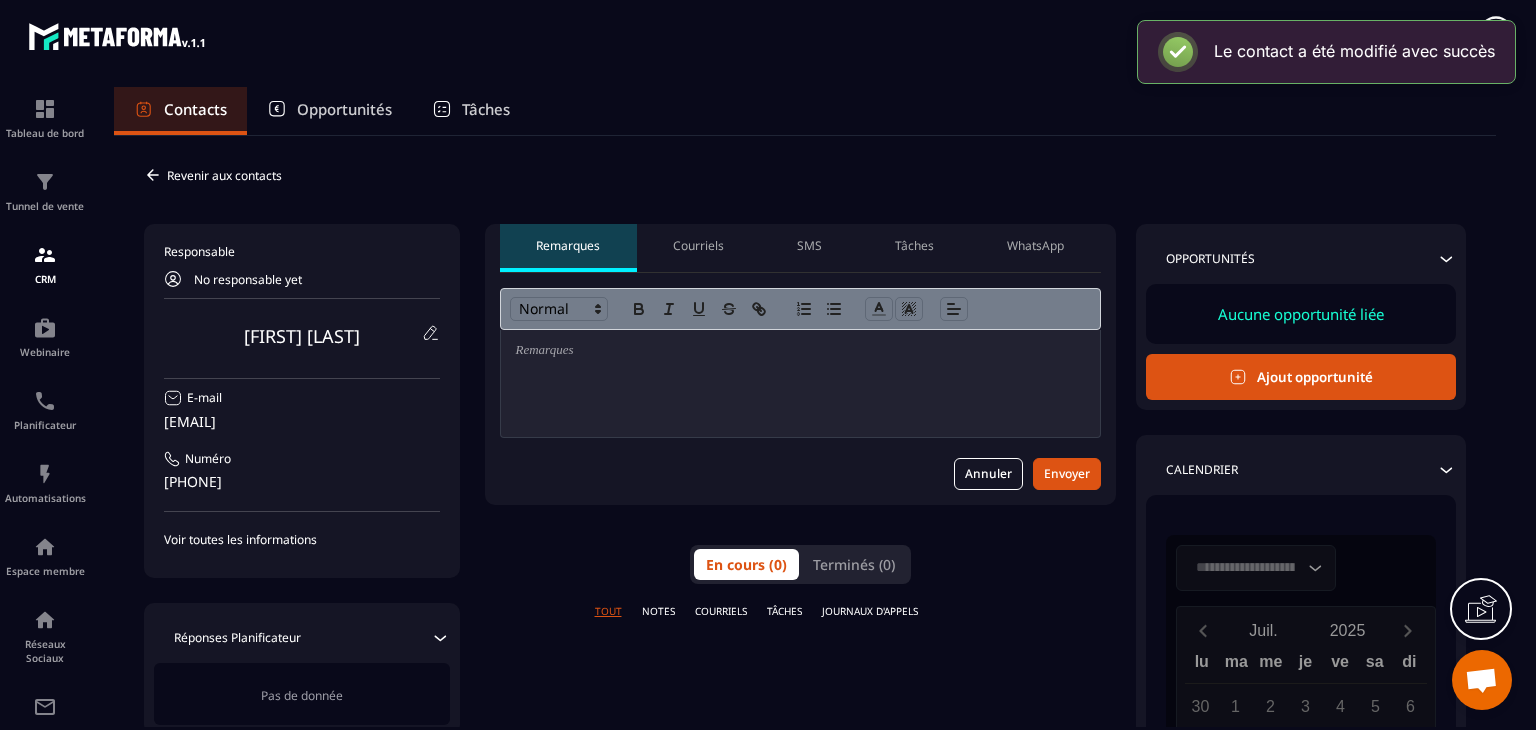 scroll, scrollTop: 0, scrollLeft: 0, axis: both 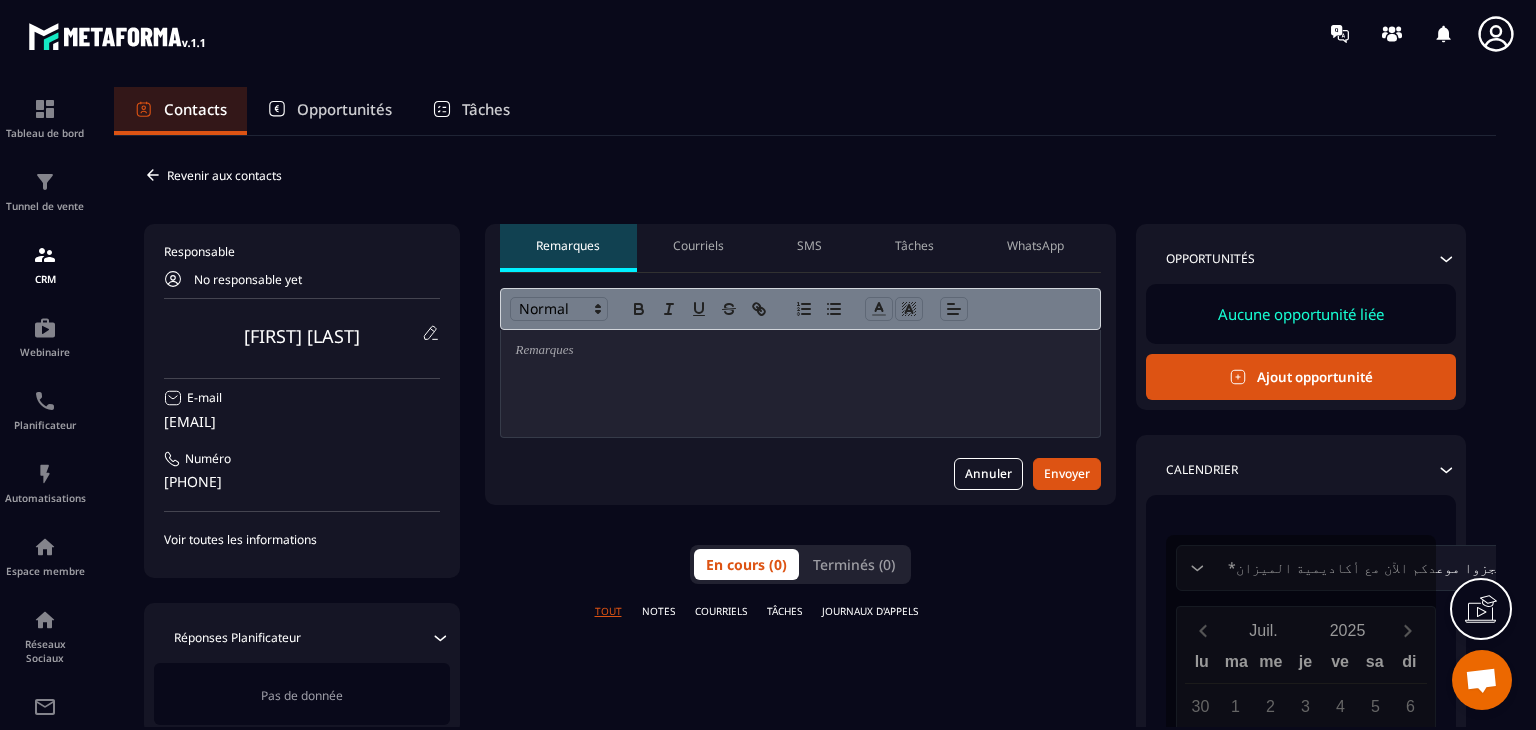 click on "Contacts" at bounding box center [180, 111] 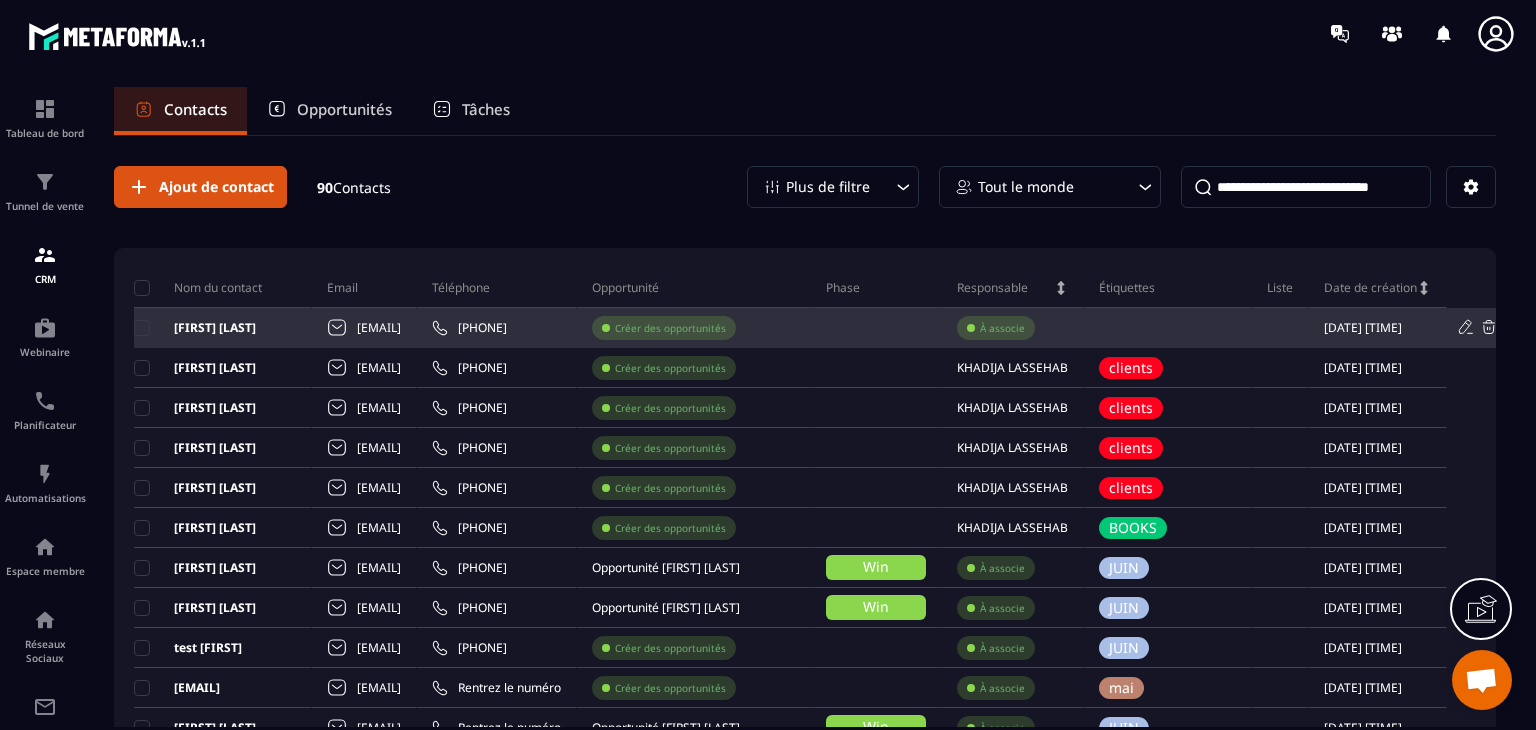 click on "À associe" at bounding box center (1013, 328) 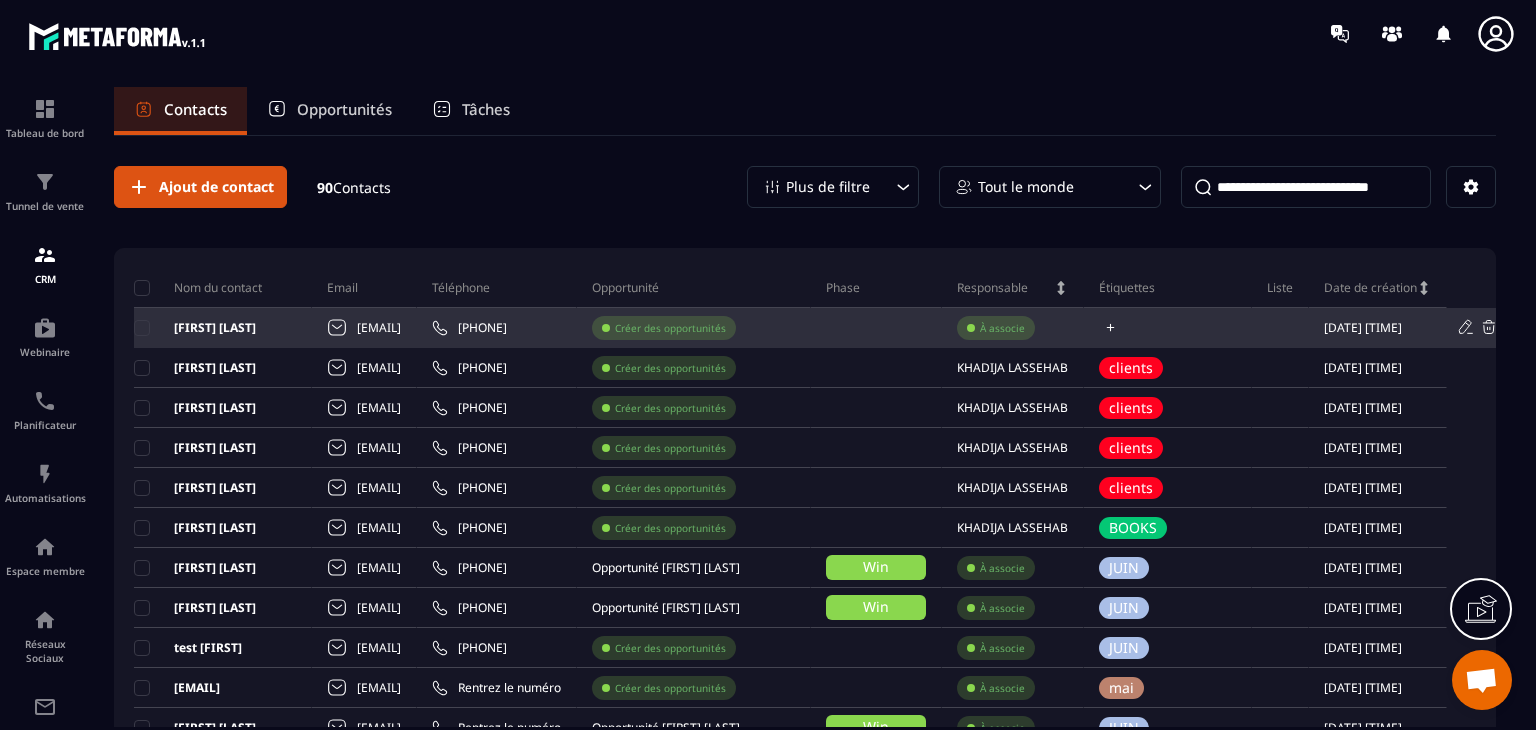 click 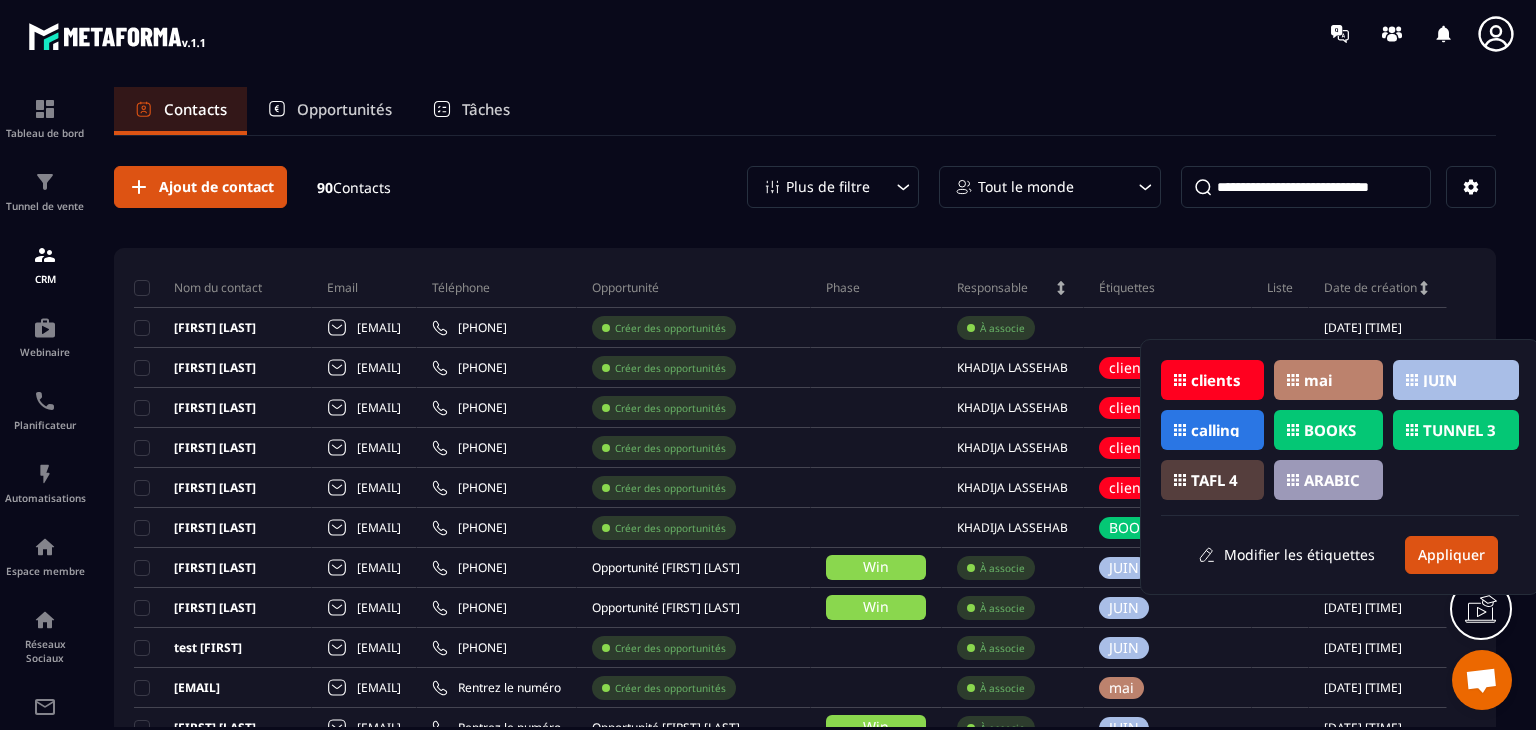 click on "clients" at bounding box center (1216, 380) 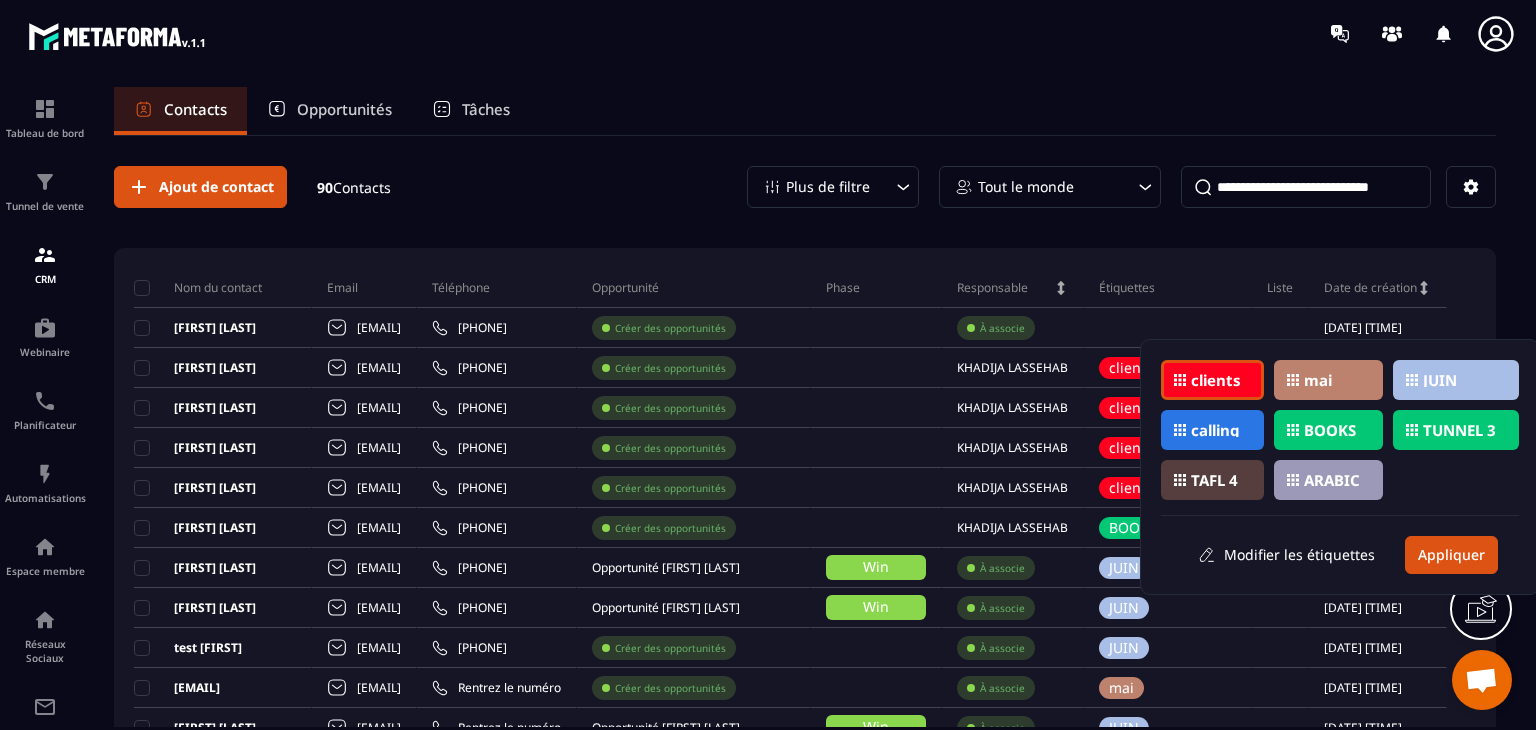 click on "clients" at bounding box center [1216, 380] 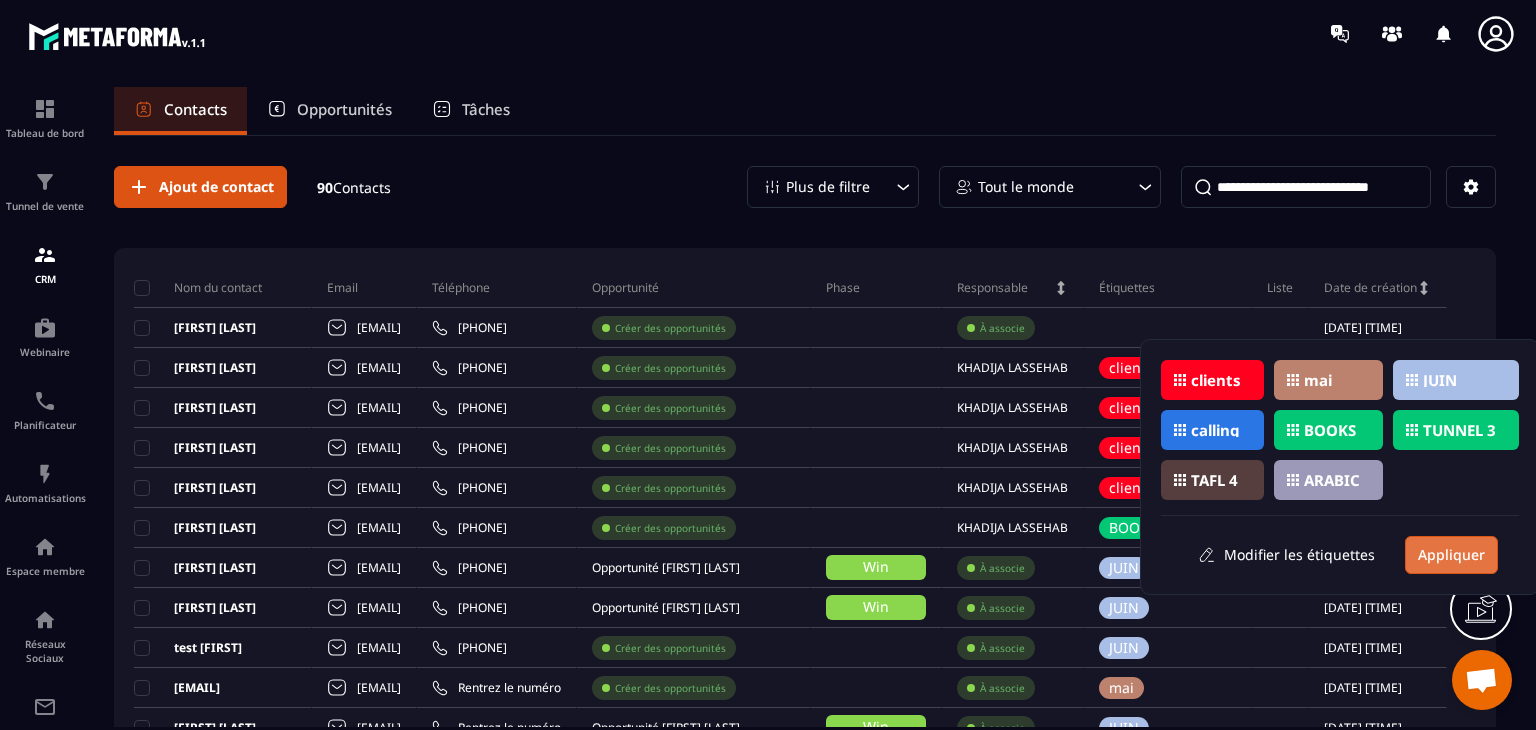 click on "Appliquer" at bounding box center (1451, 555) 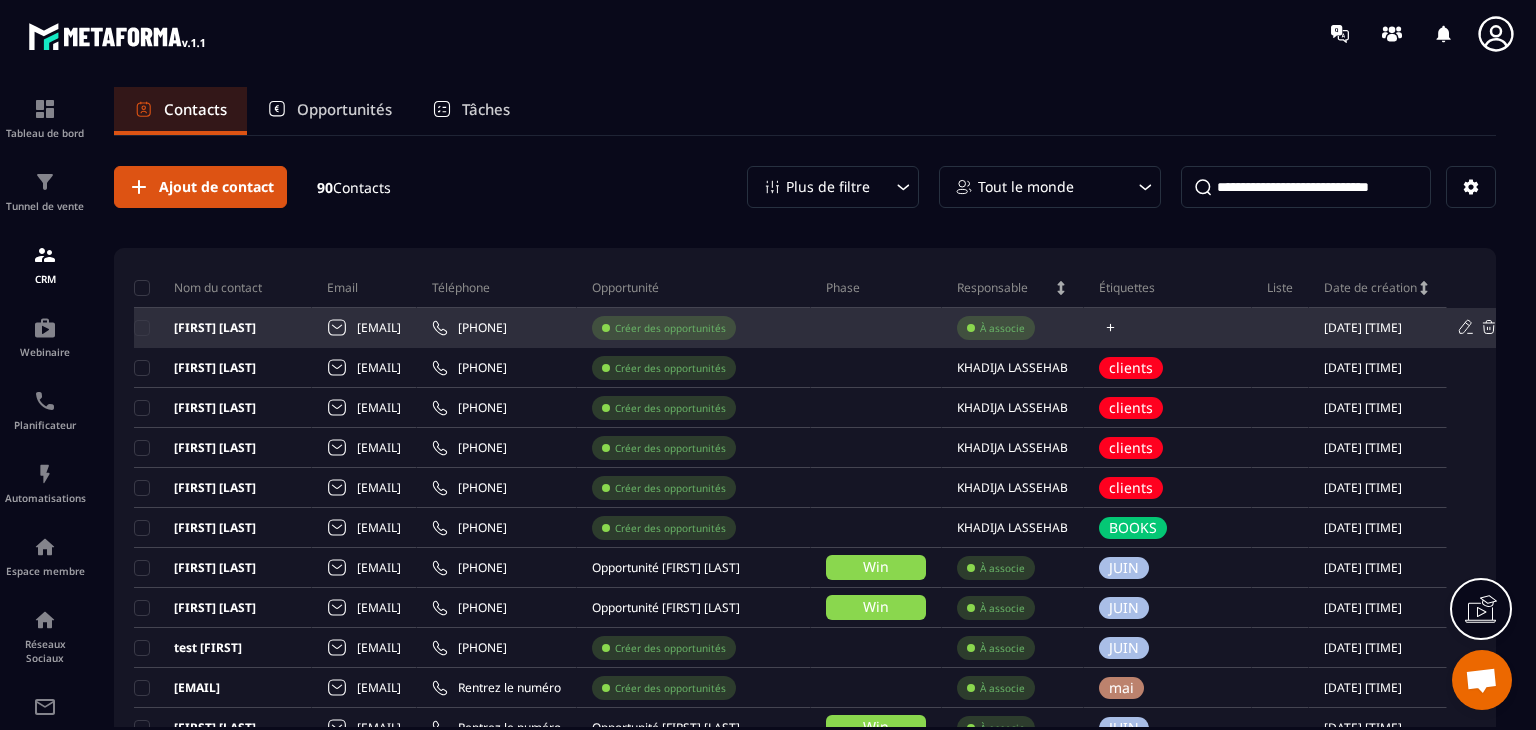 click at bounding box center (1168, 328) 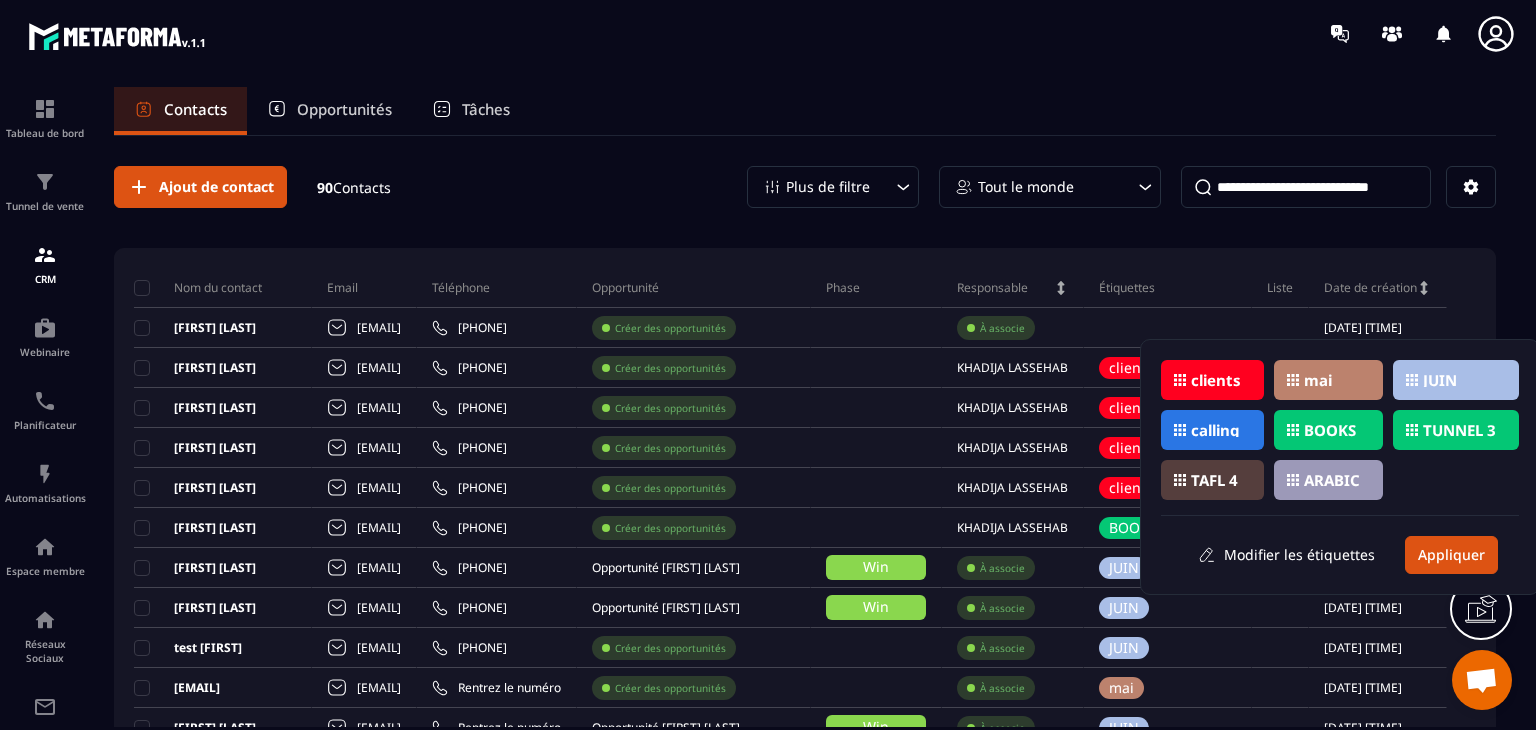 click on "JUIN" at bounding box center [1440, 380] 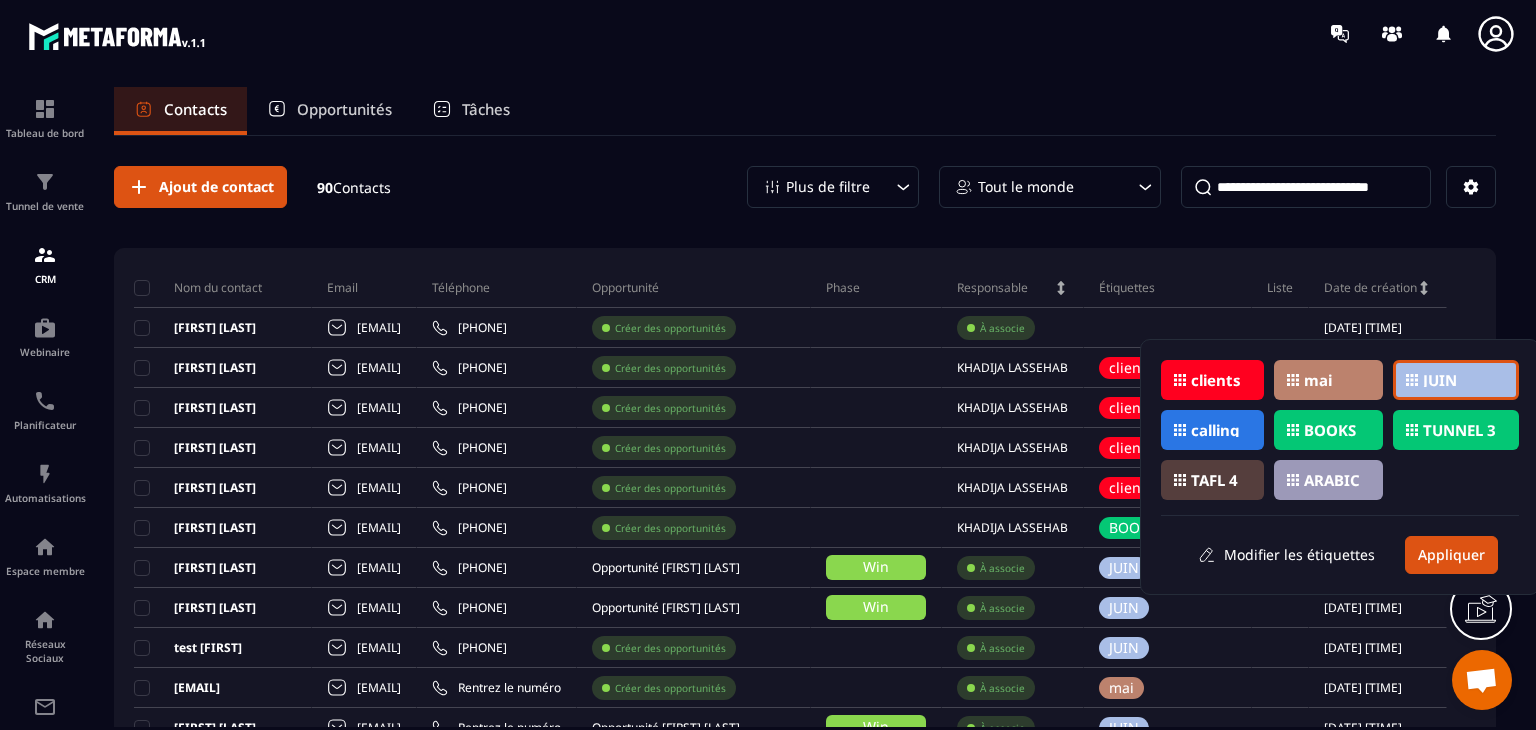 click on "clients" 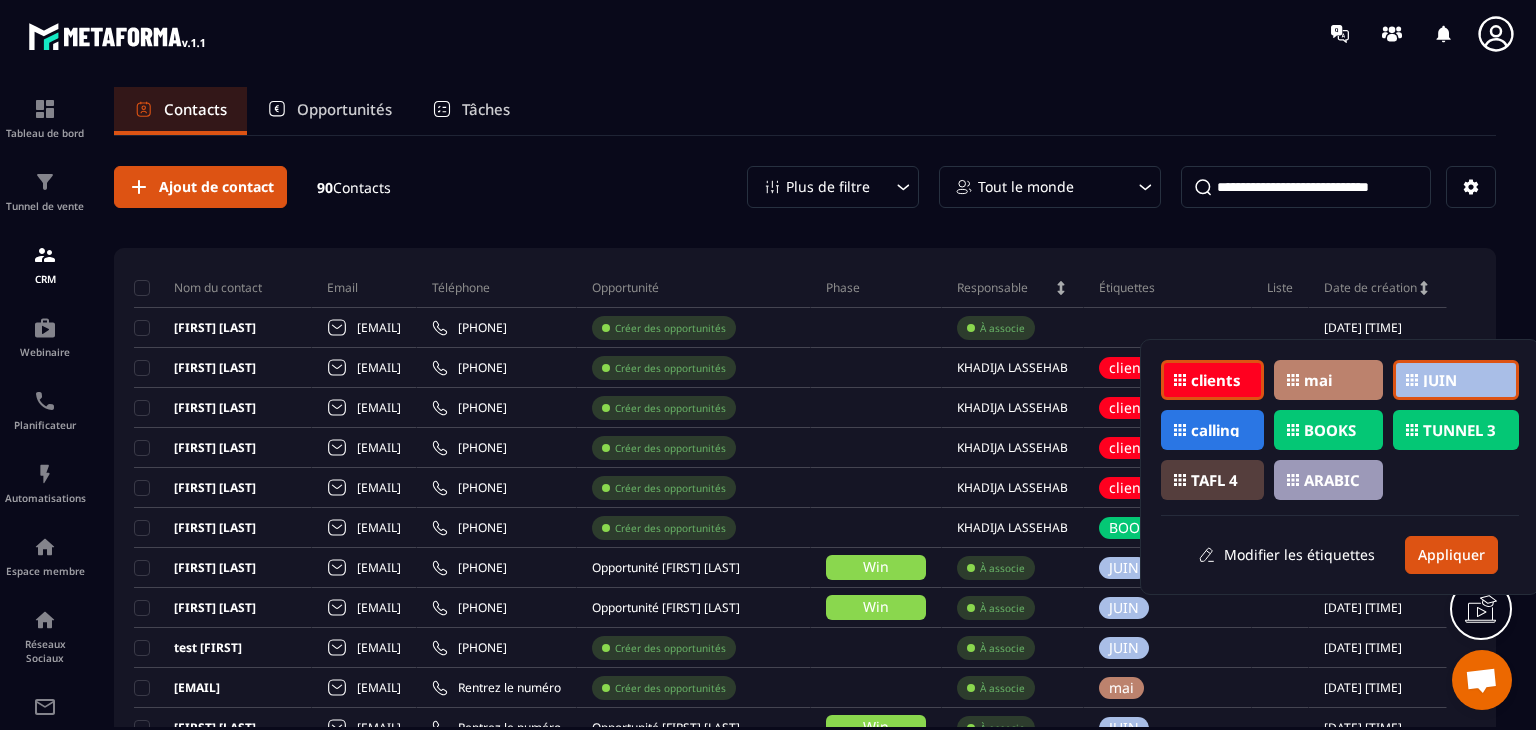 click on "clients" at bounding box center [1216, 380] 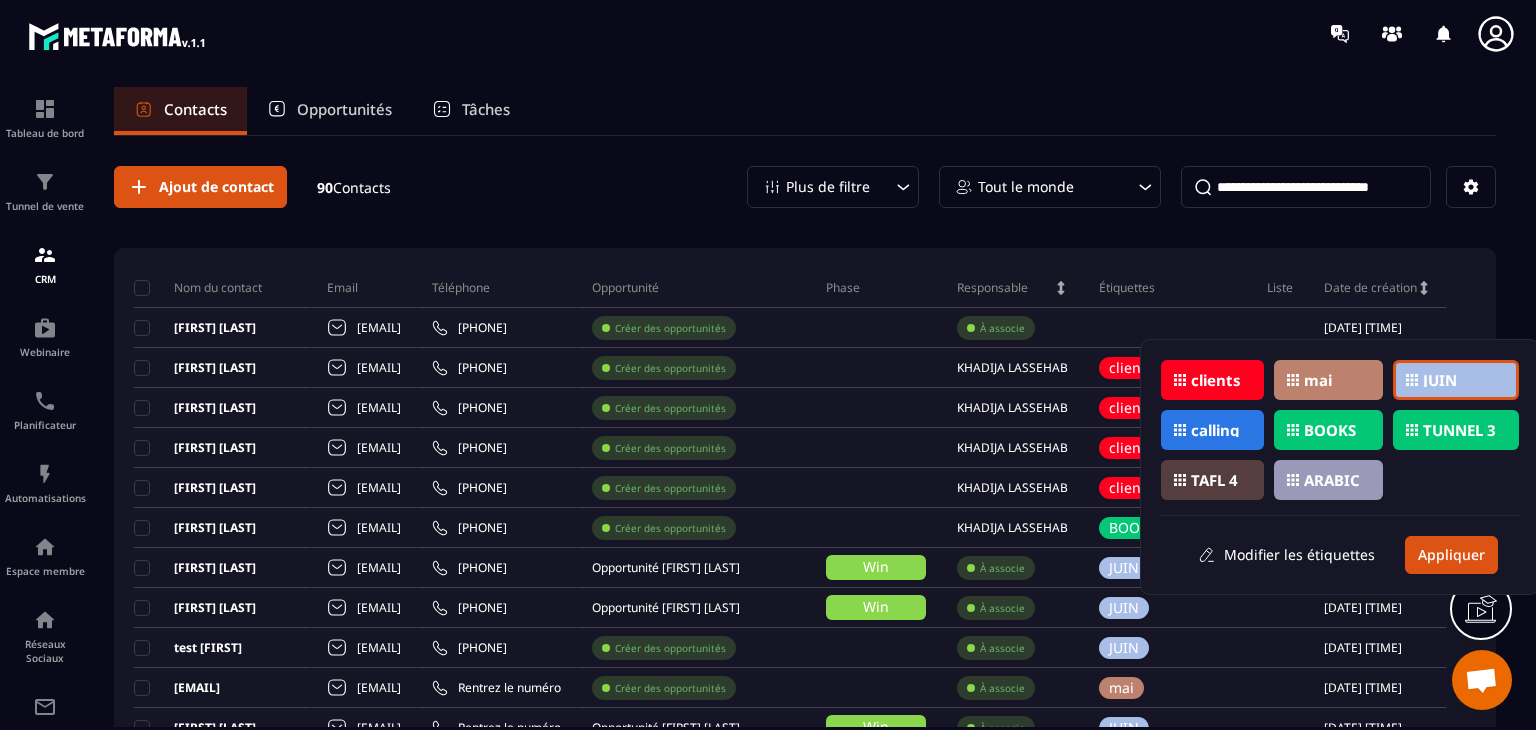 click on "clients" at bounding box center [1216, 380] 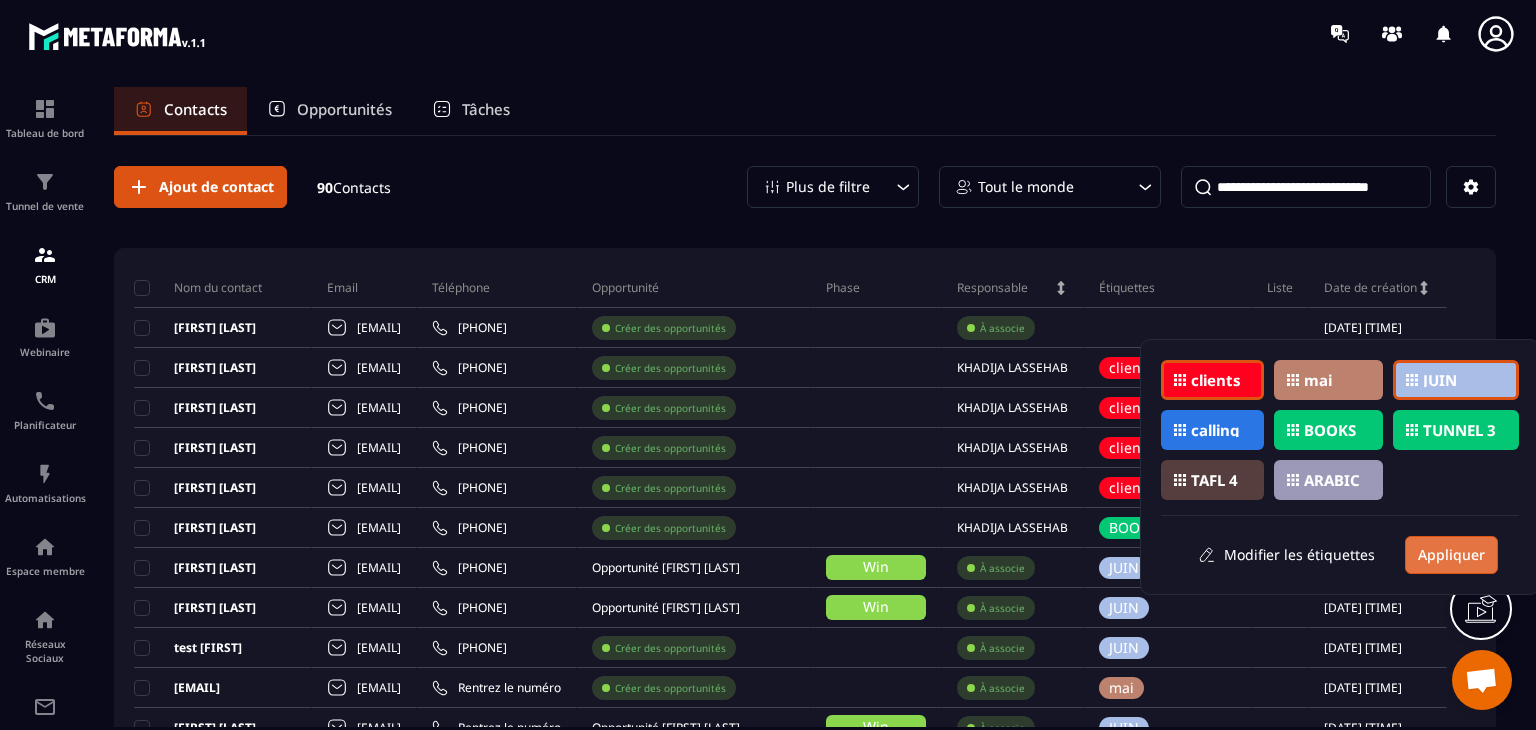 click on "Appliquer" at bounding box center [1451, 555] 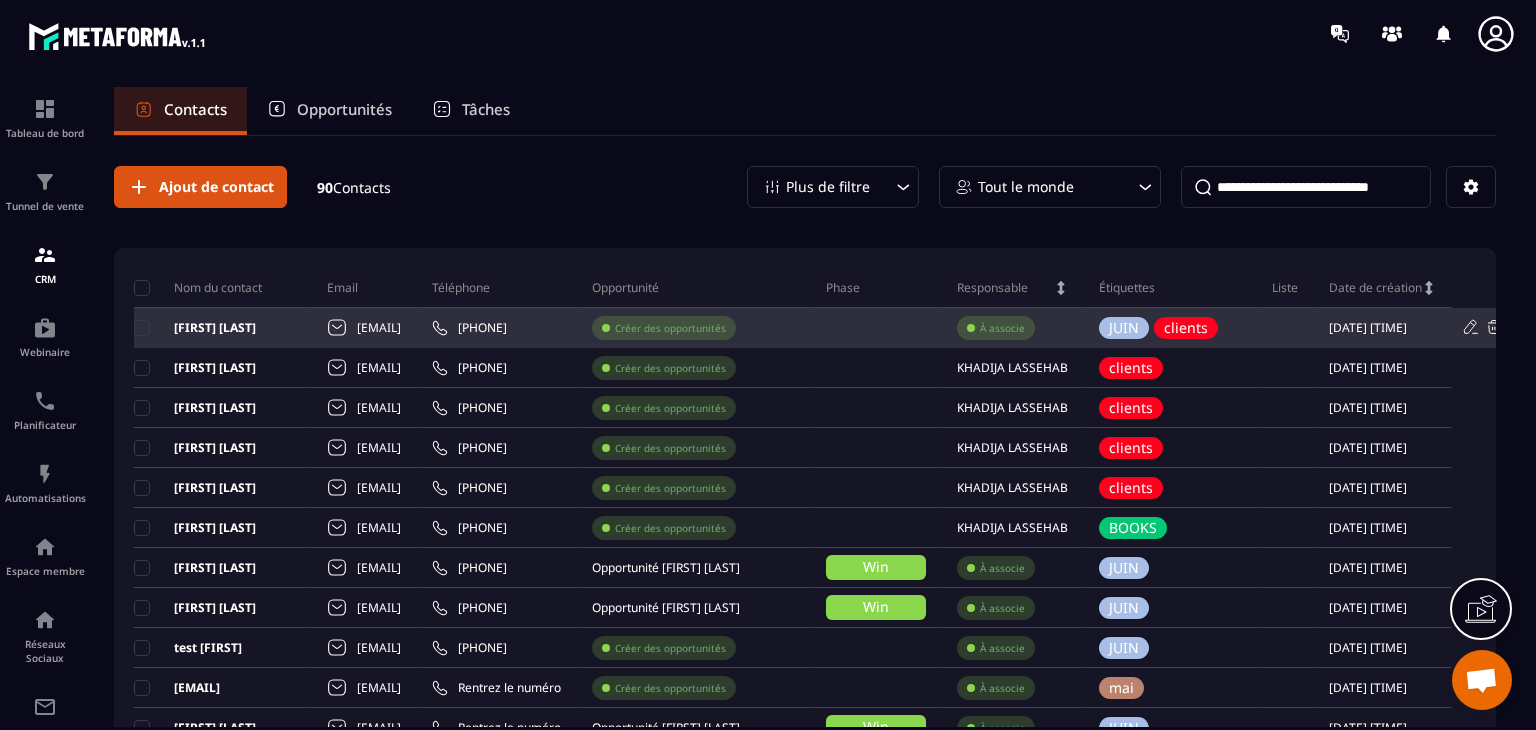 click at bounding box center [876, 328] 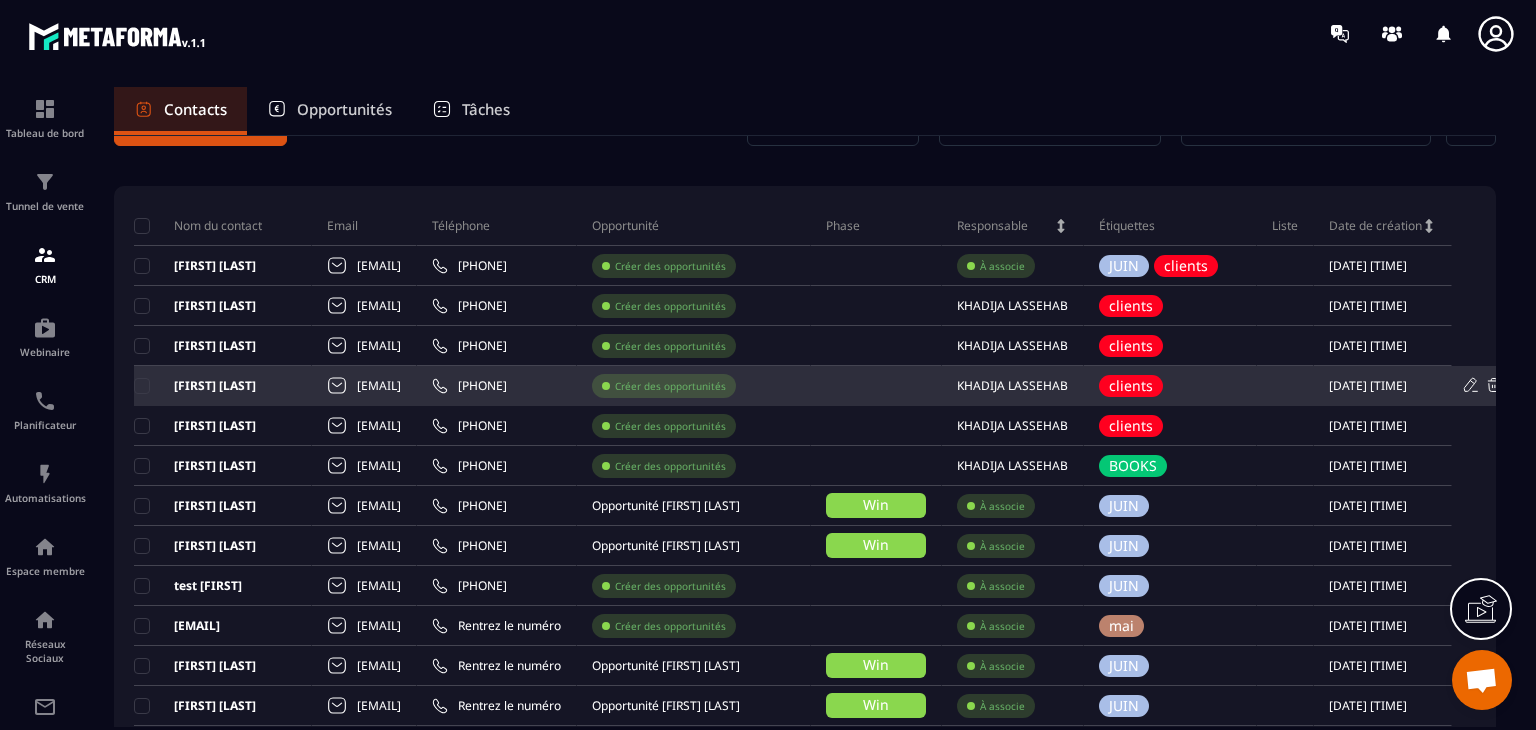 scroll, scrollTop: 0, scrollLeft: 0, axis: both 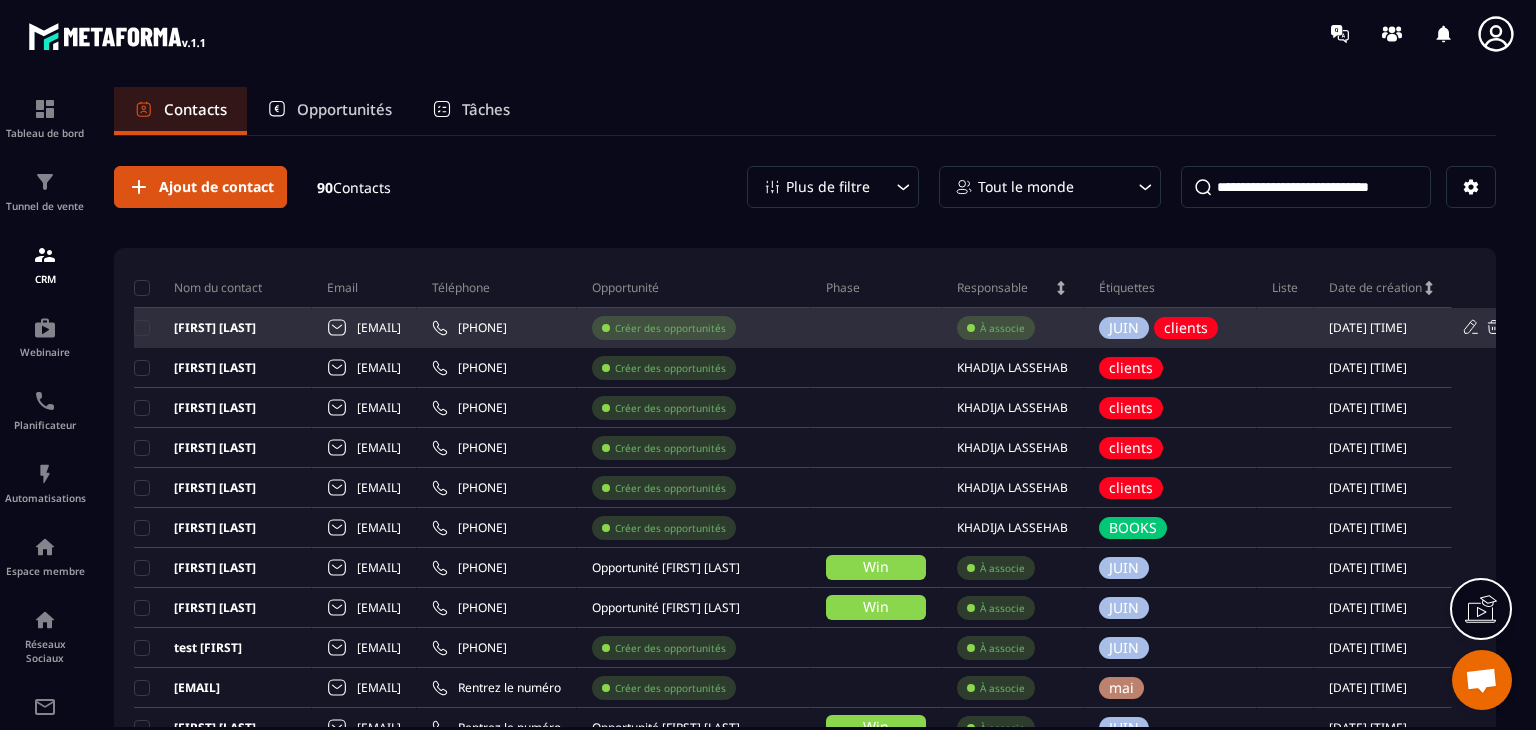 click on "À associe" at bounding box center [1002, 328] 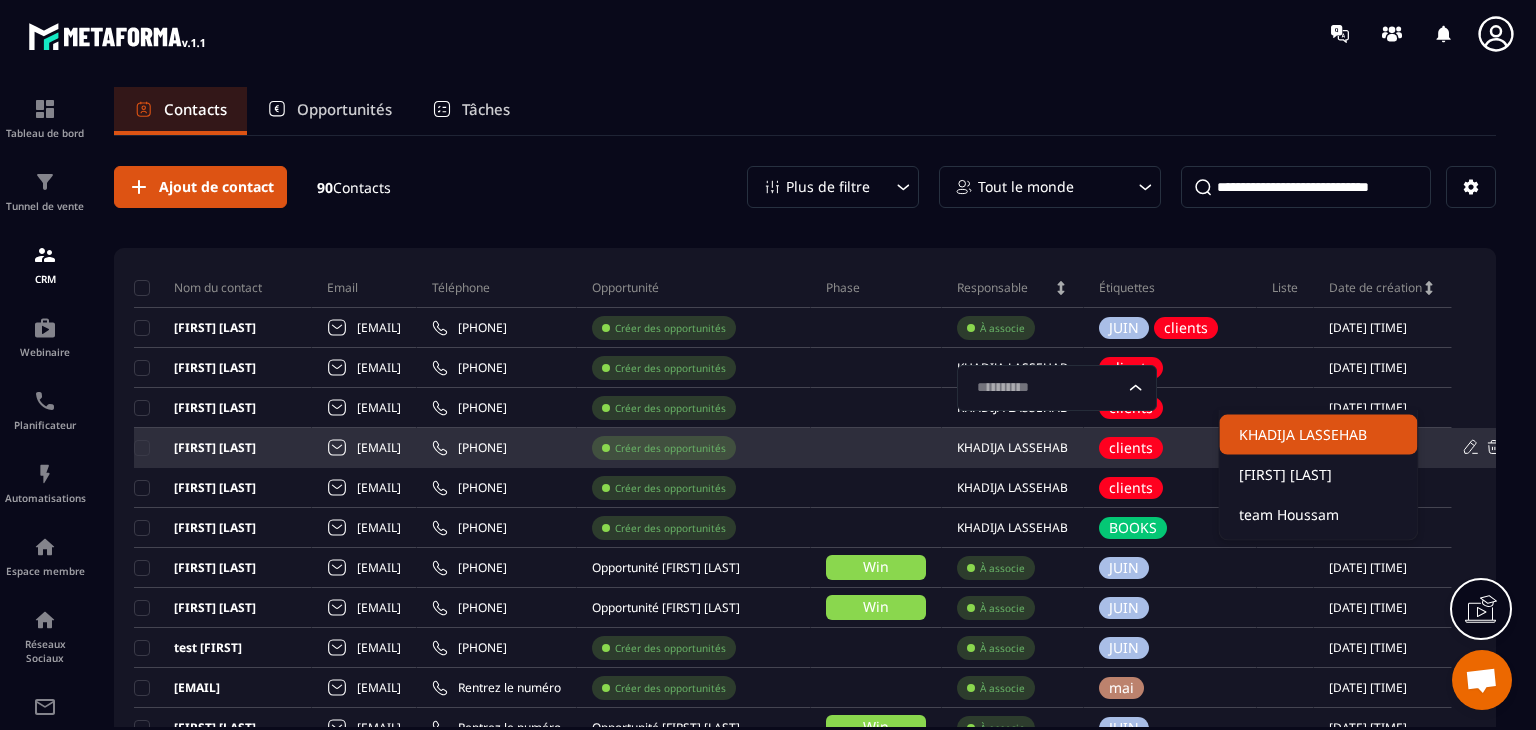 click on "KHADIJA LASSEHAB" 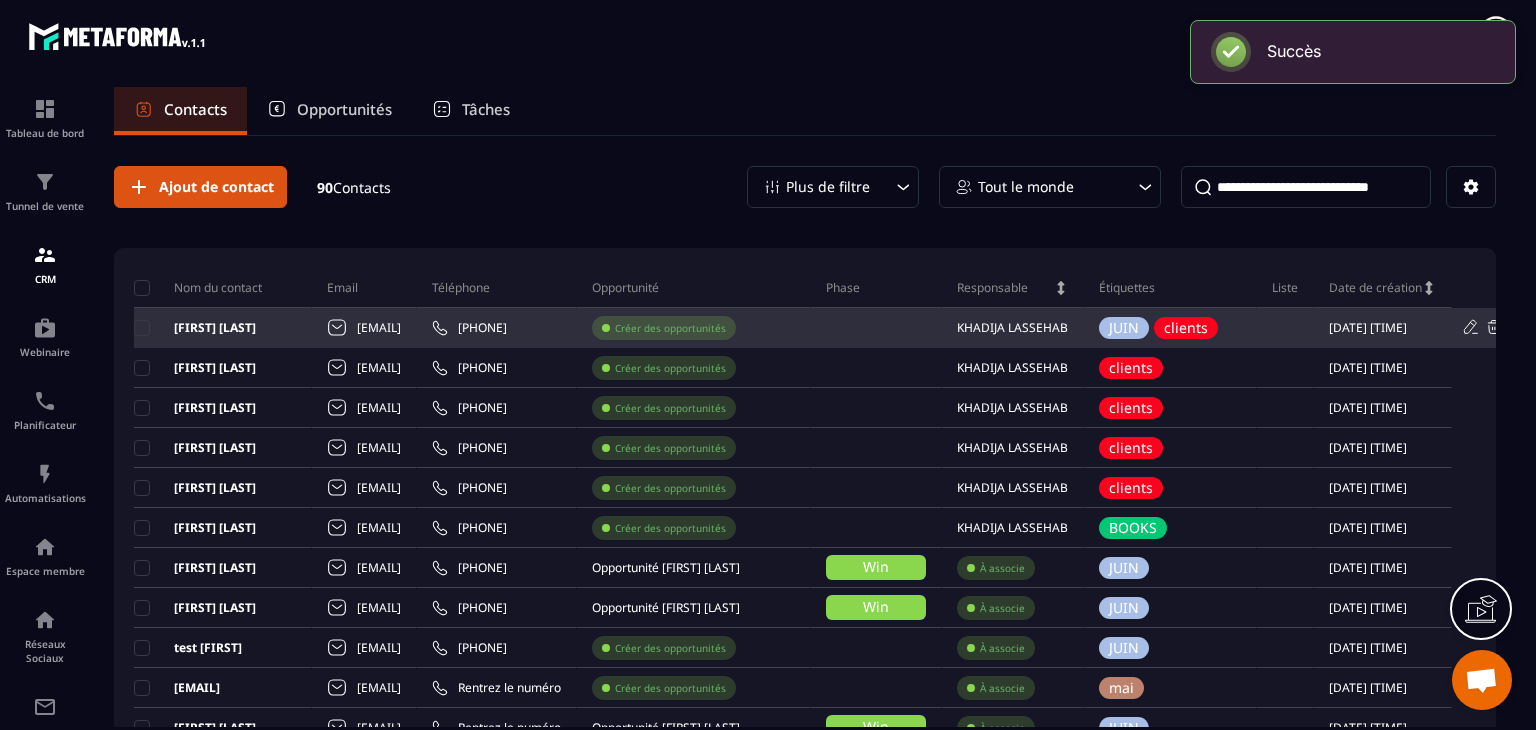 click at bounding box center (876, 328) 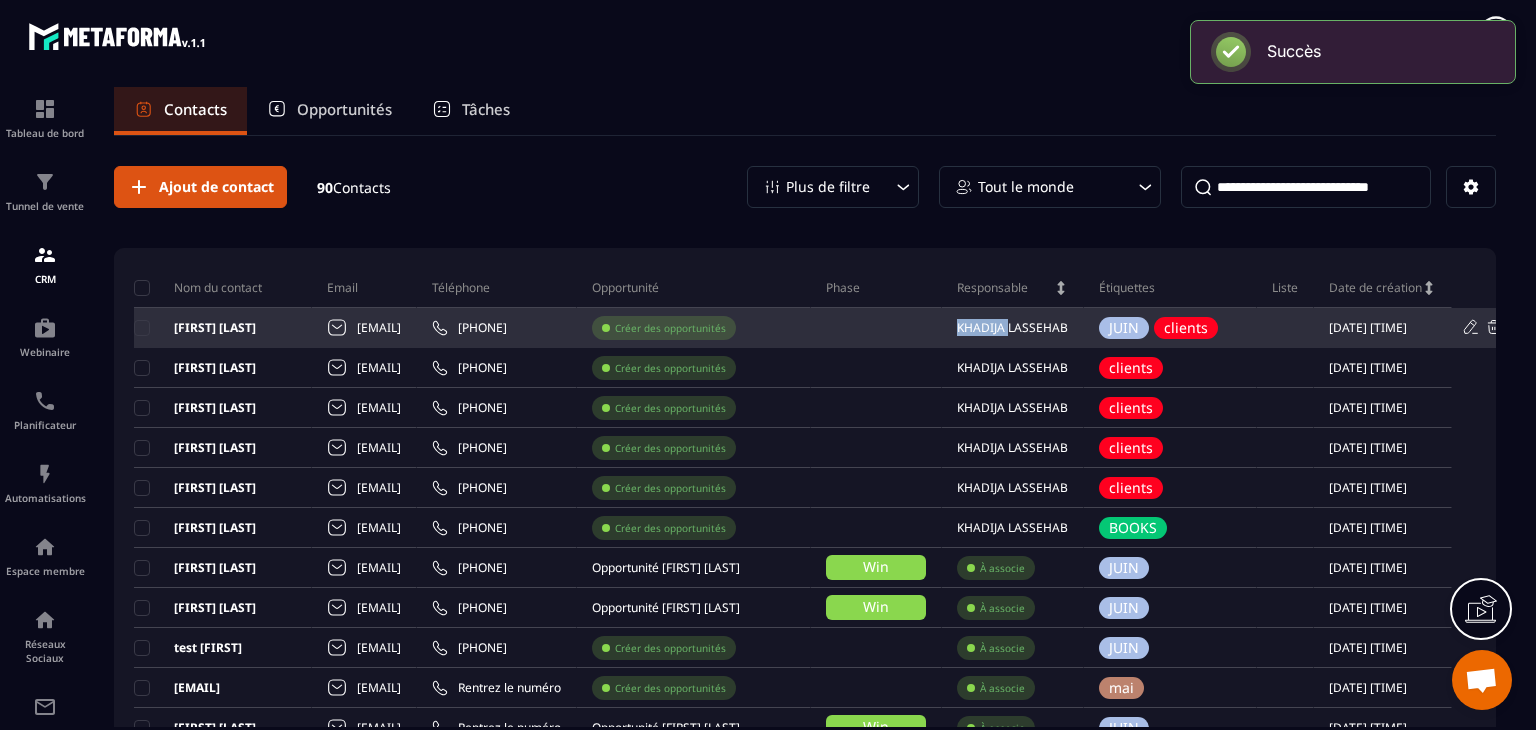click at bounding box center [876, 328] 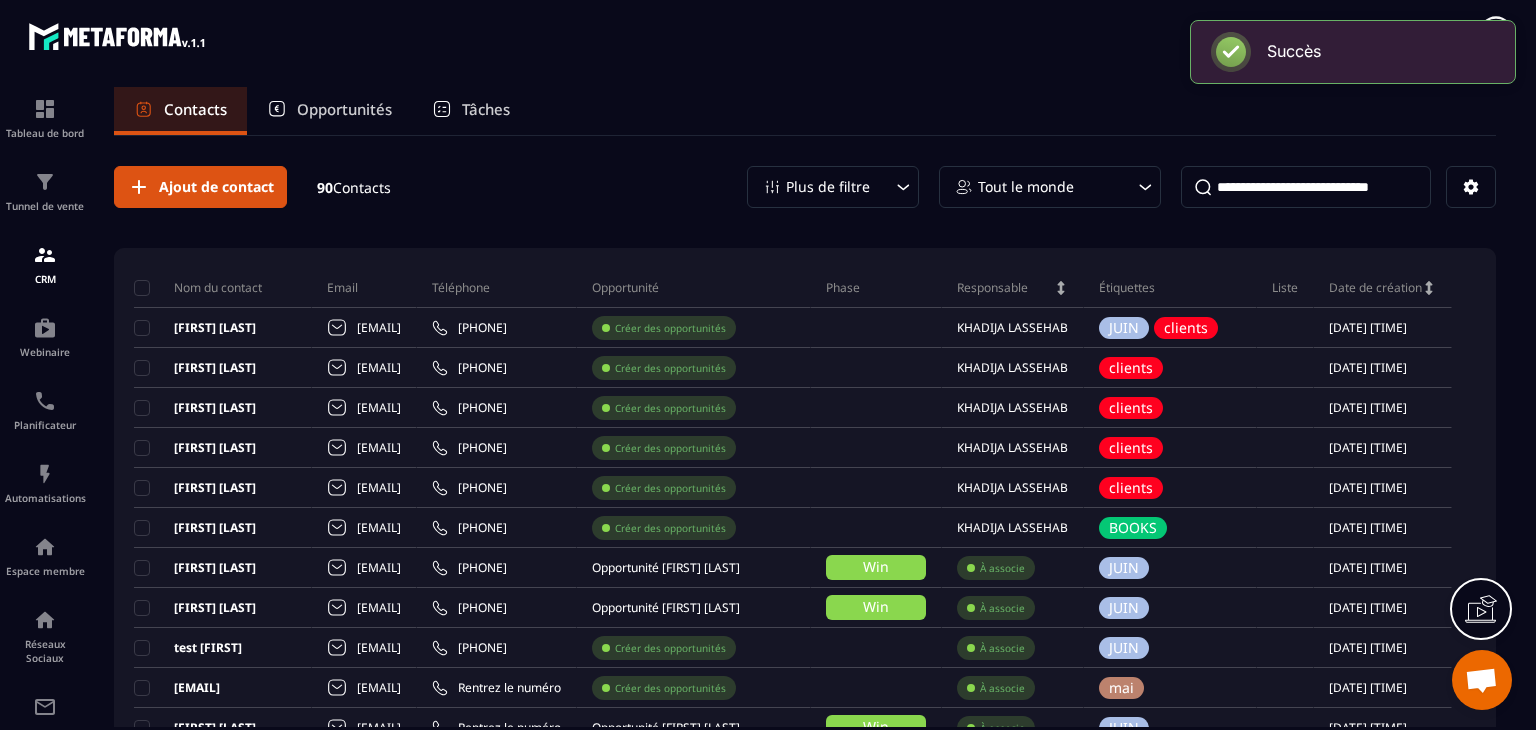 click on "Phase" at bounding box center (876, 288) 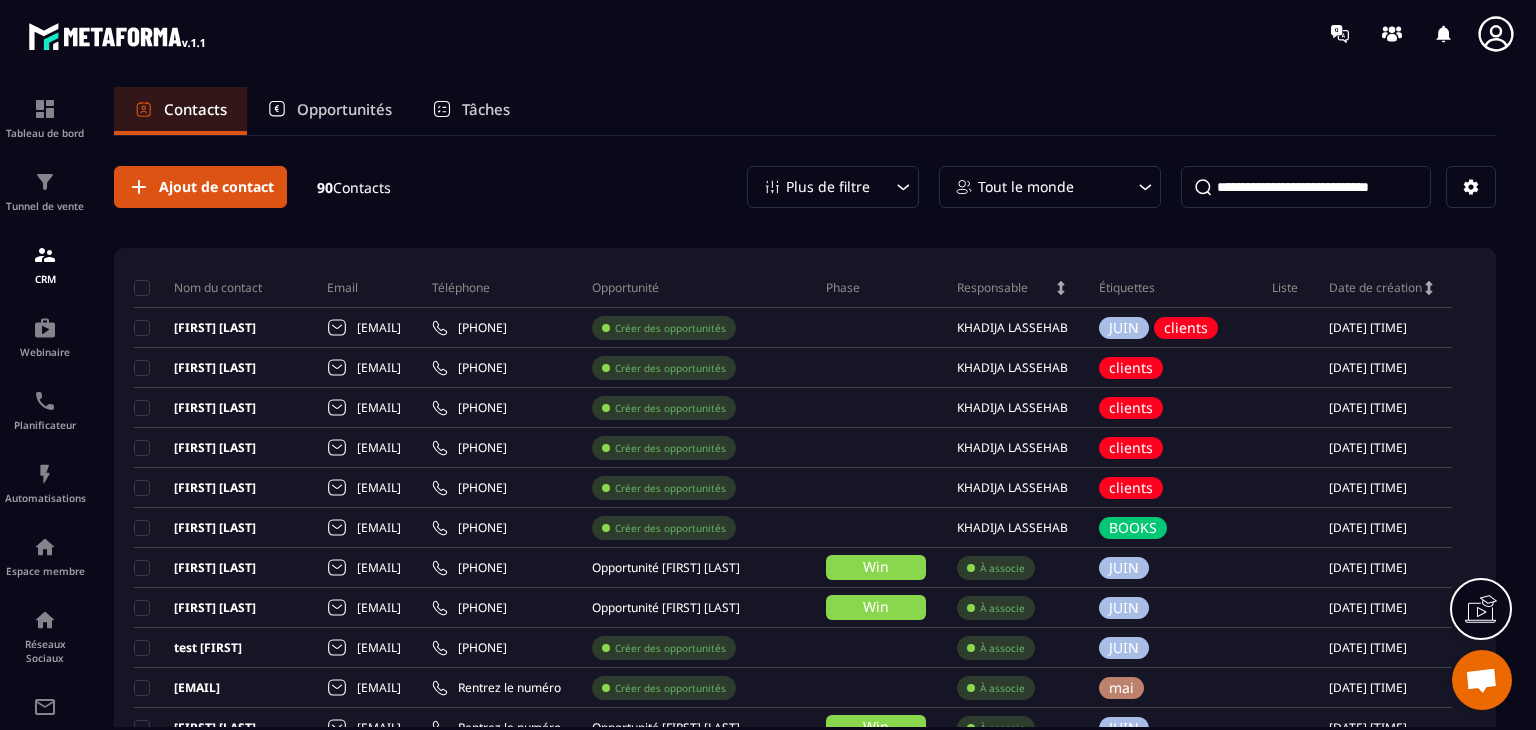 click on "Nom du contact Email Téléphone Opportunité Phase Responsable Étiquettes Liste Date de création [FIRST] [LAST] [EMAIL] [PHONE] Créer des opportunités [FIRST] [LAST] JUIN clients [DATE] [TIME] [FIRST] [LAST] [EMAIL] [PHONE] Créer des opportunités [FIRST] [LAST] clients [DATE] [TIME] [FIRST] [LAST] [EMAIL] [PHONE] Créer des opportunités [FIRST] [LAST] clients [DATE] [TIME] [FIRST] [LAST] [EMAIL] [PHONE] Créer des opportunités [FIRST] [LAST] clients [DATE] [TIME] [FIRST] [LAST] [EMAIL] [PHONE] Créer des opportunités [FIRST] [LAST] clients [DATE] [TIME] [FIRST] [LAST] [EMAIL] [PHONE] Opportunité [FIRST] [LAST] Win À associe JUIN [DATE] [TIME] [FIRST] [LAST] [EMAIL] [PHONE] Opportunité [FIRST] [LAST] Win JUIN" 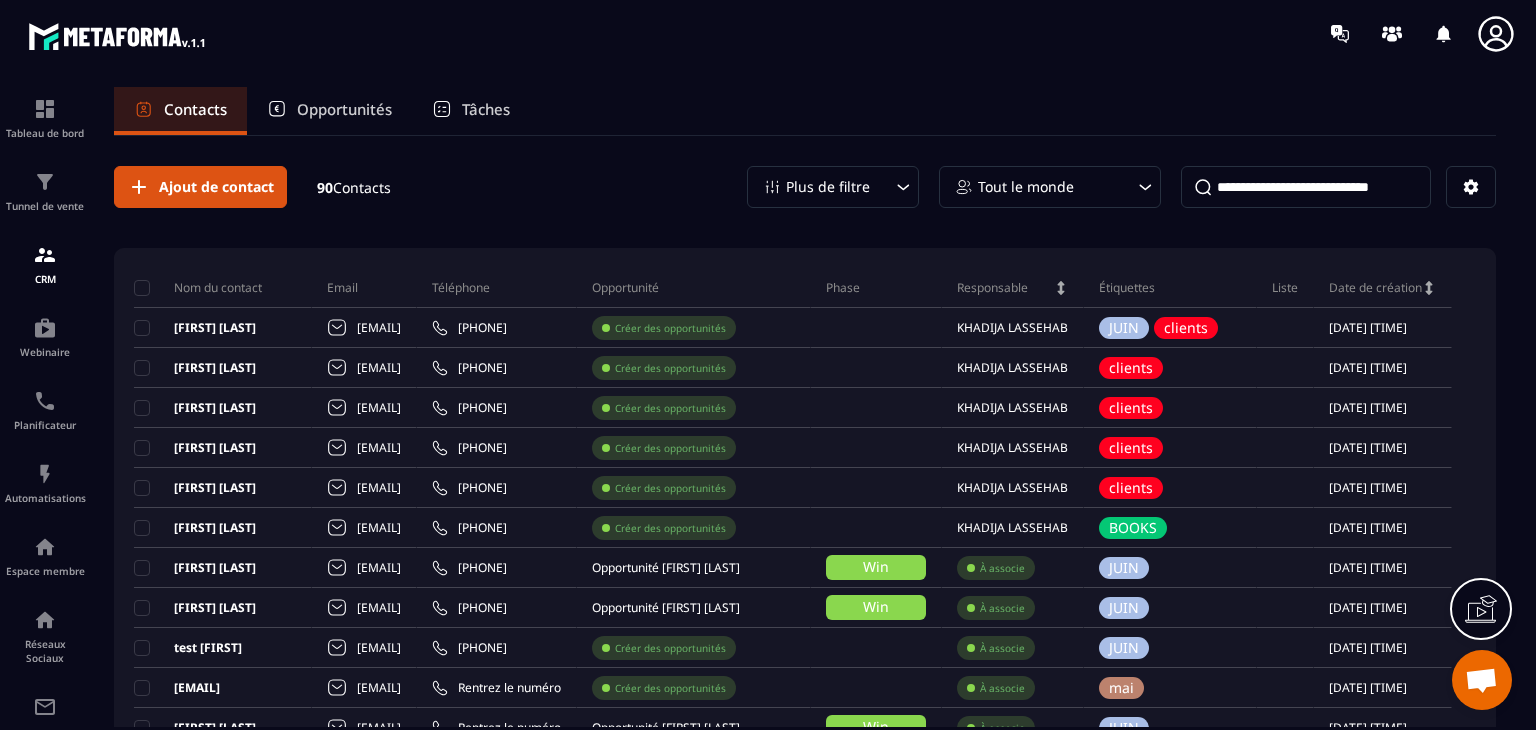click on "Phase" at bounding box center [876, 288] 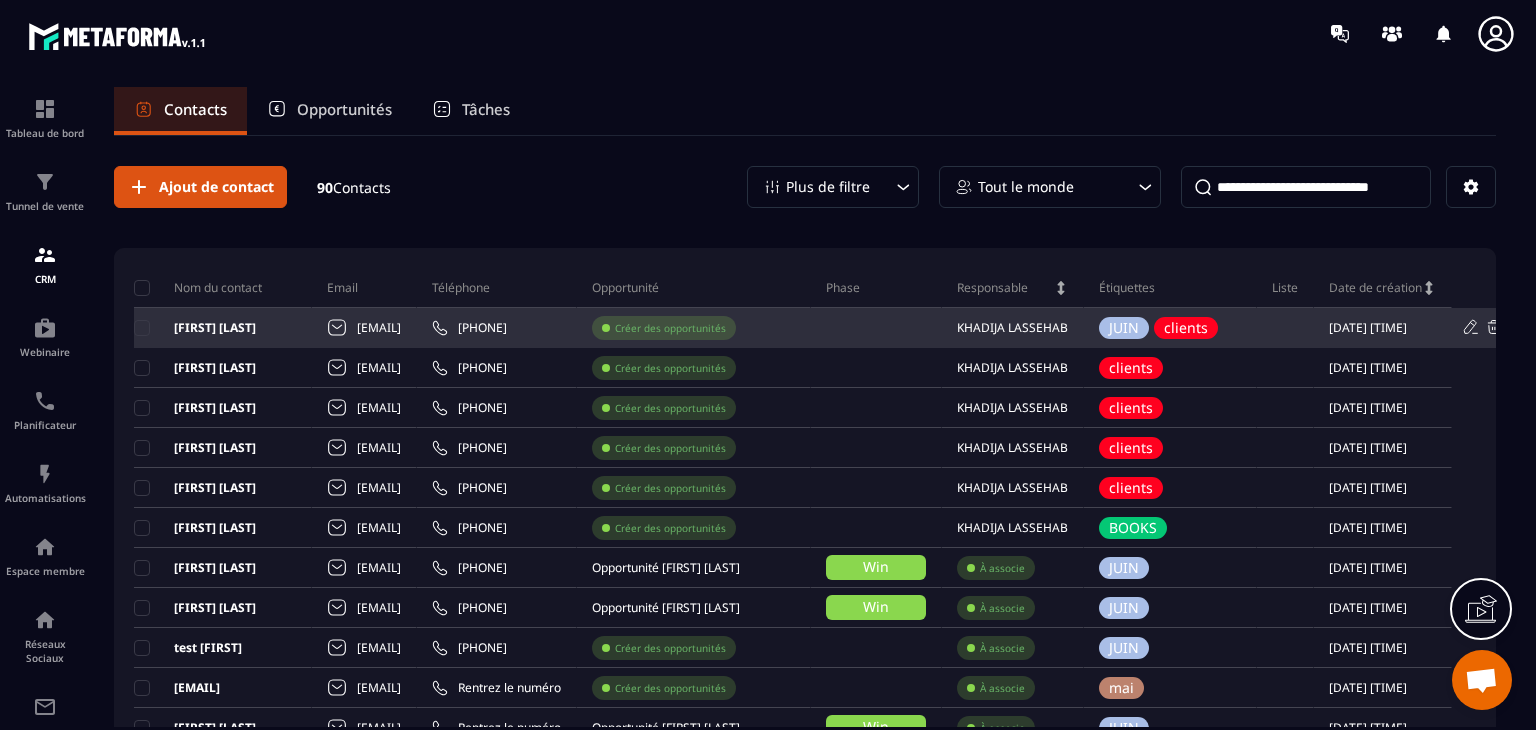 click on "Créer des opportunités" at bounding box center (664, 328) 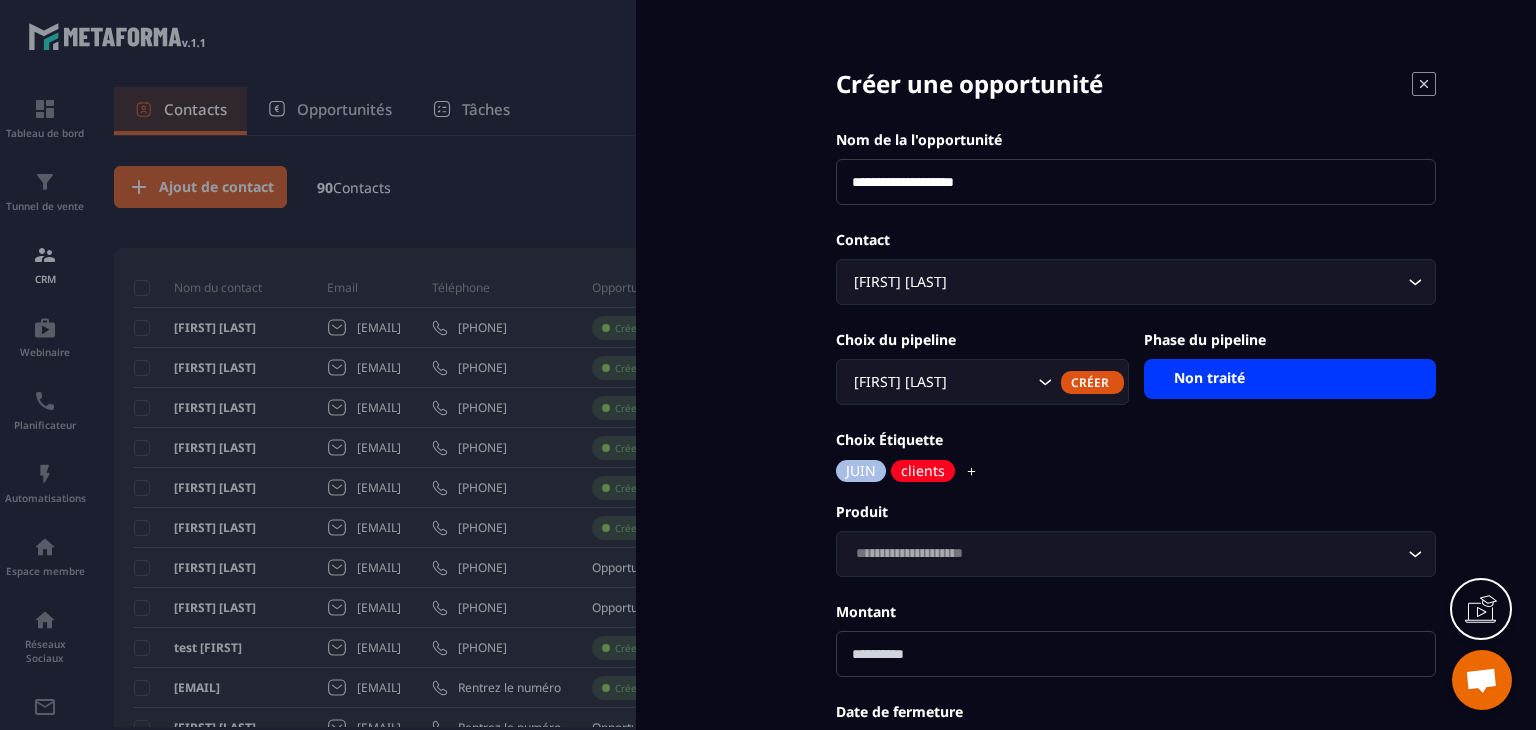 scroll, scrollTop: 0, scrollLeft: 0, axis: both 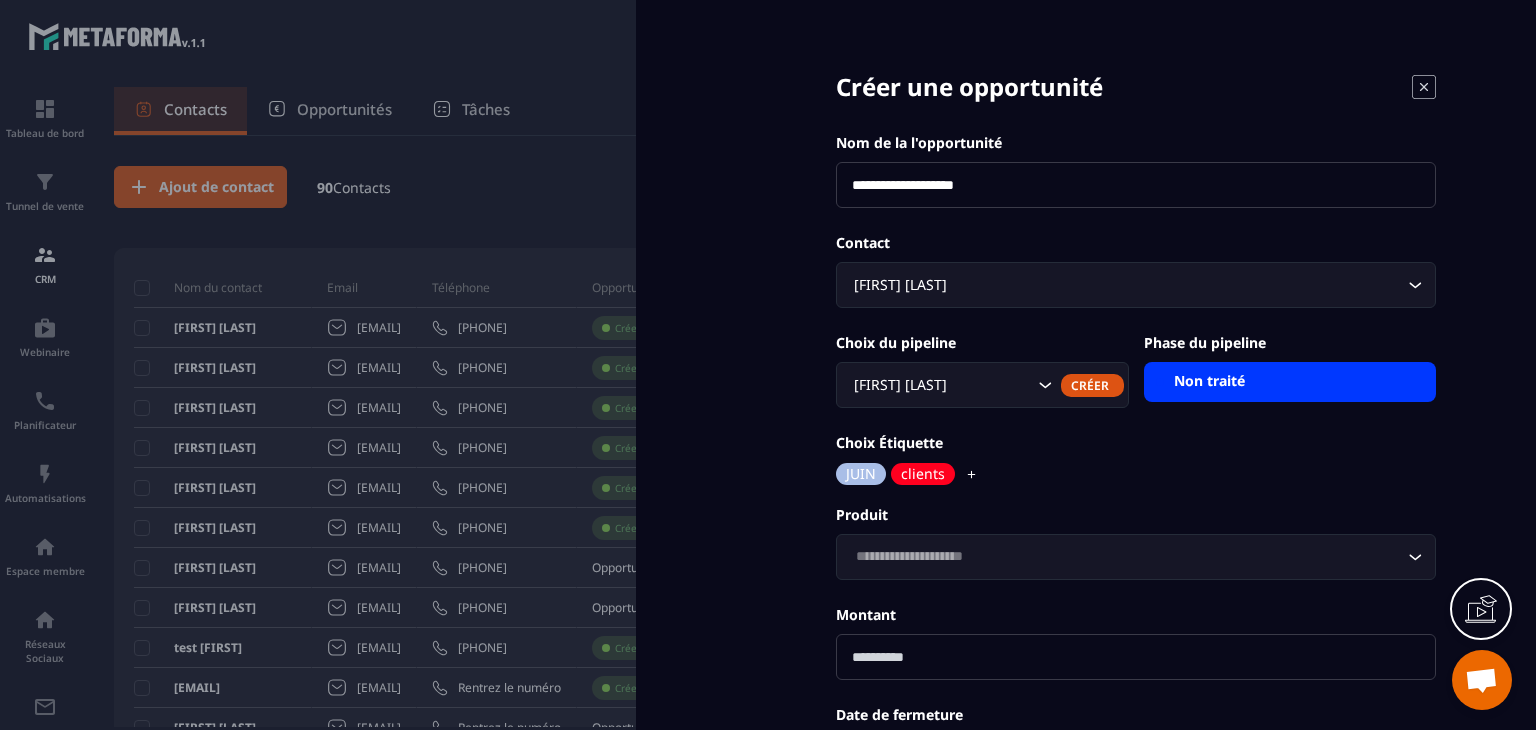 click on "**********" at bounding box center [1136, 454] 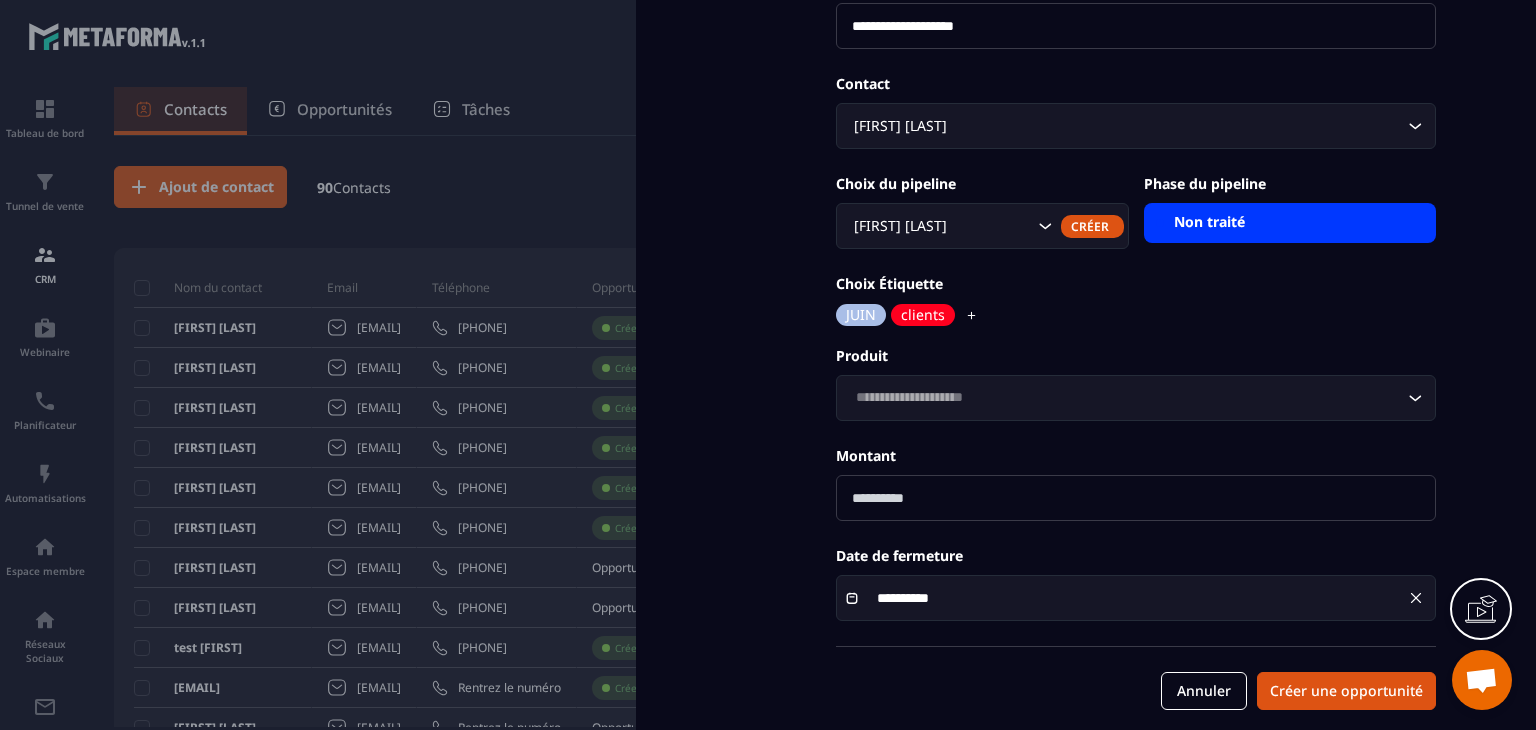 scroll, scrollTop: 178, scrollLeft: 0, axis: vertical 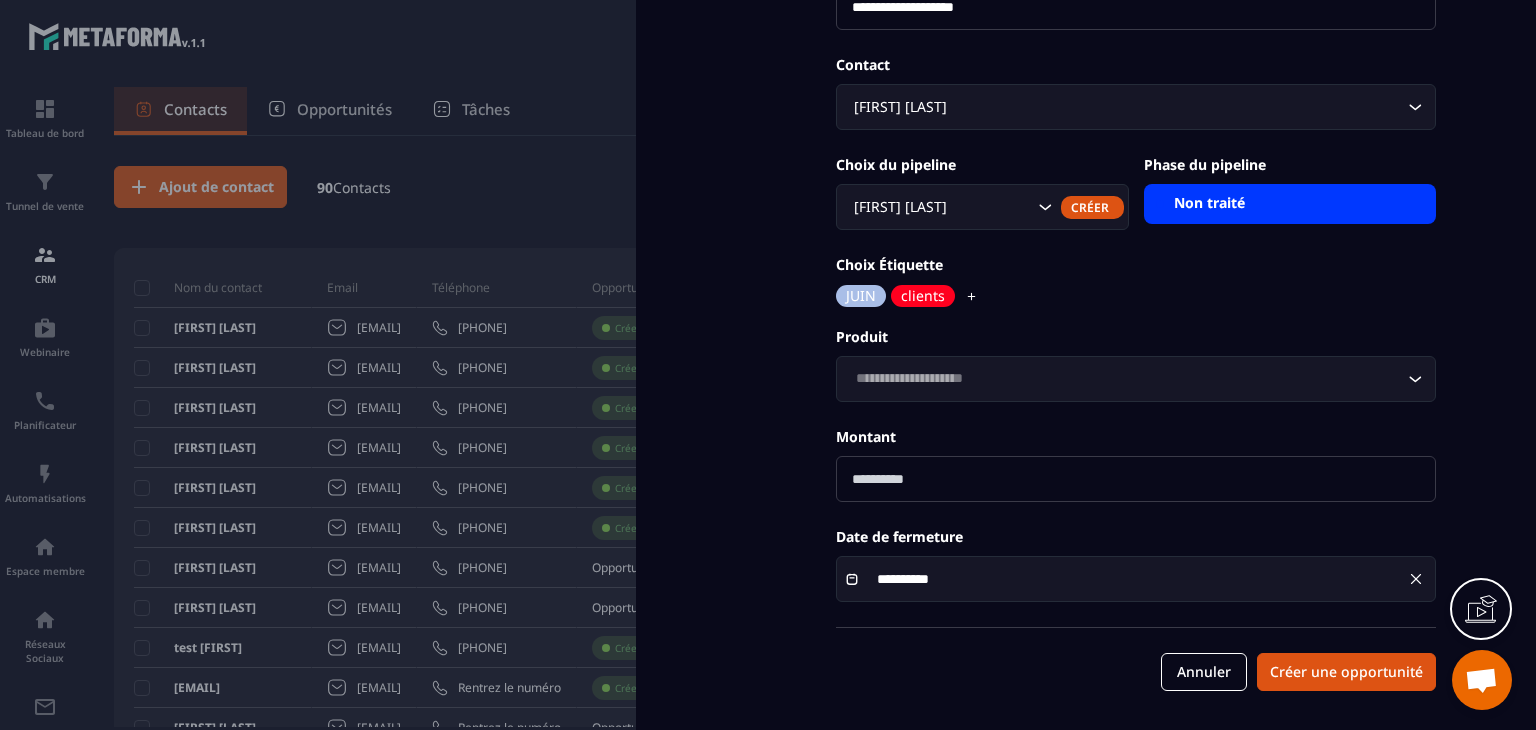 click at bounding box center [768, 365] 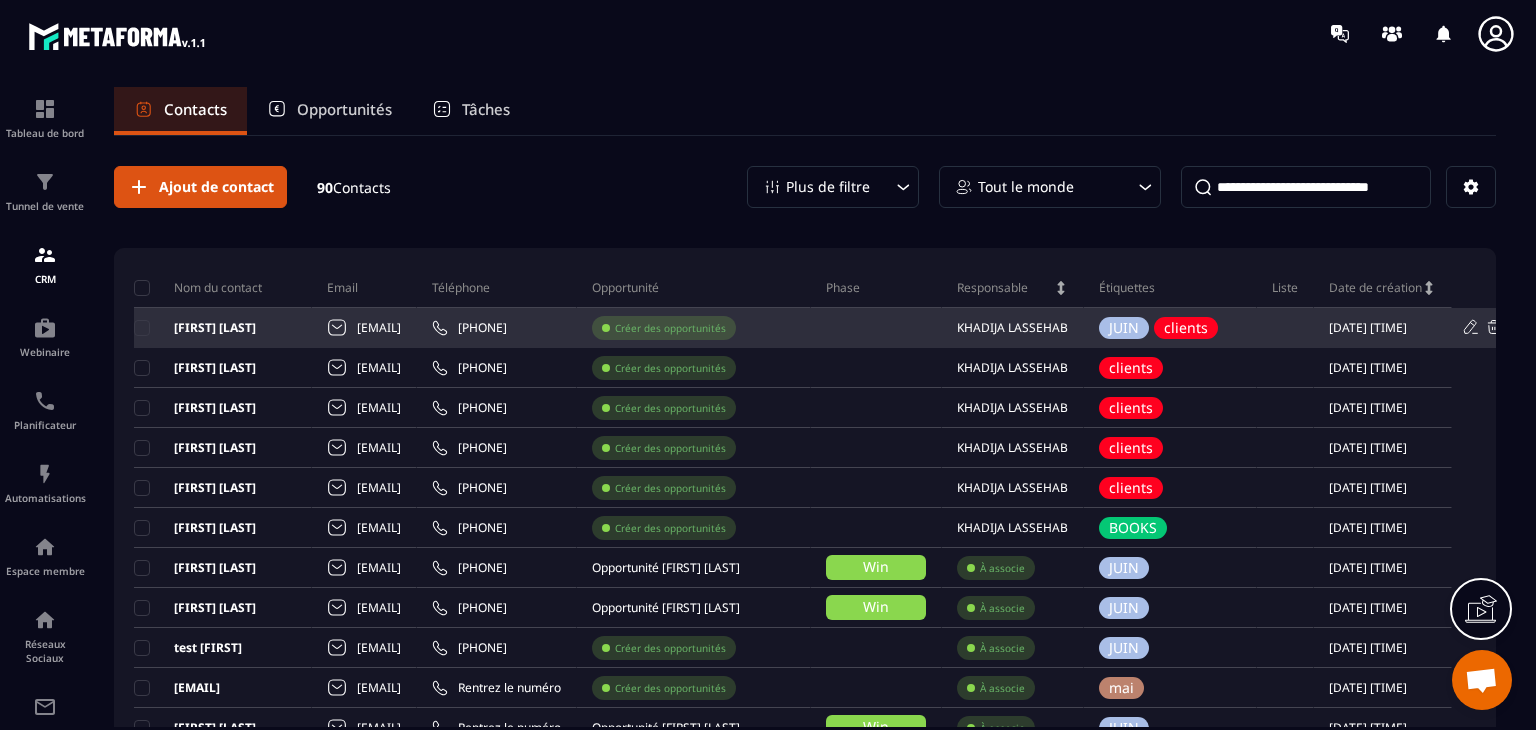 click on "Créer des opportunités" at bounding box center [670, 328] 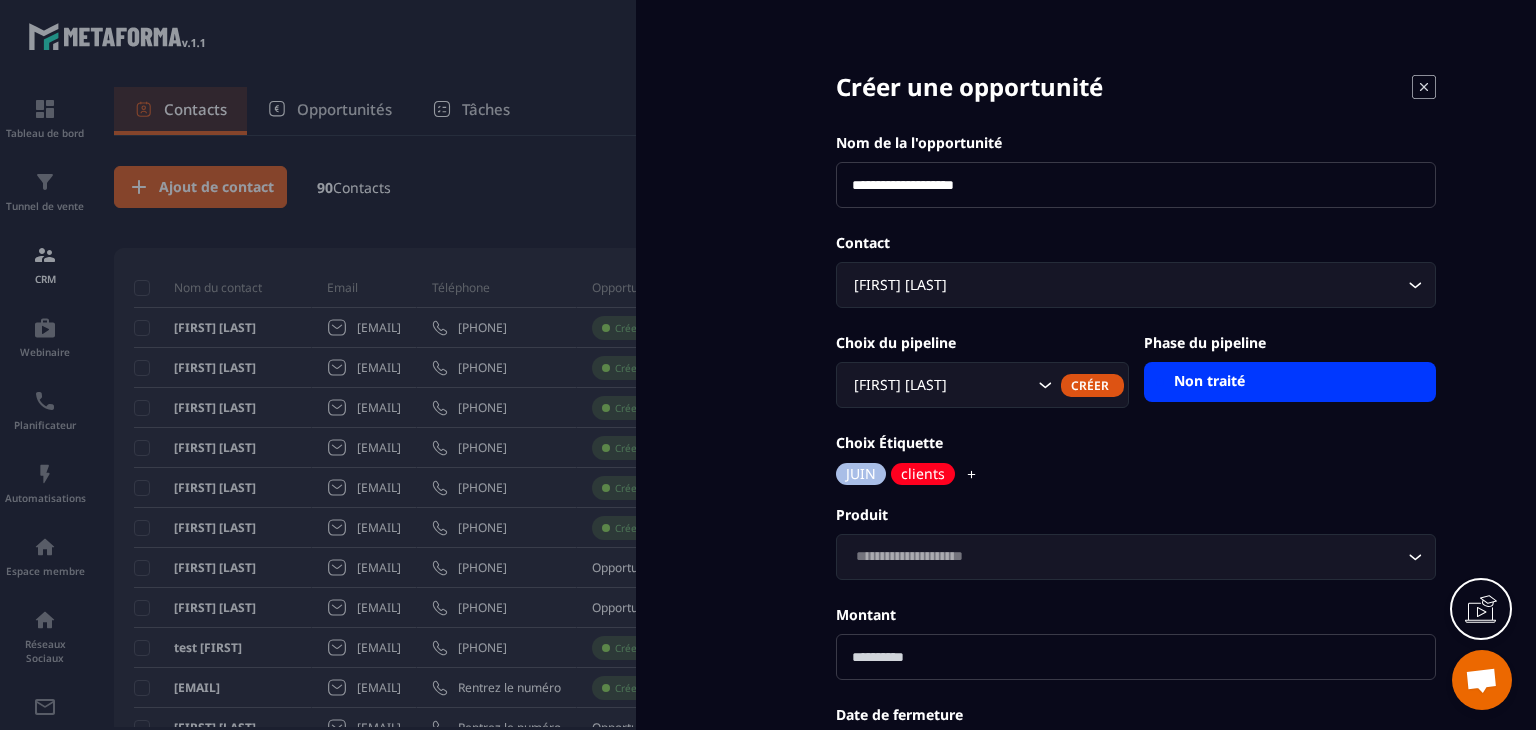 click on "**********" at bounding box center [1136, 185] 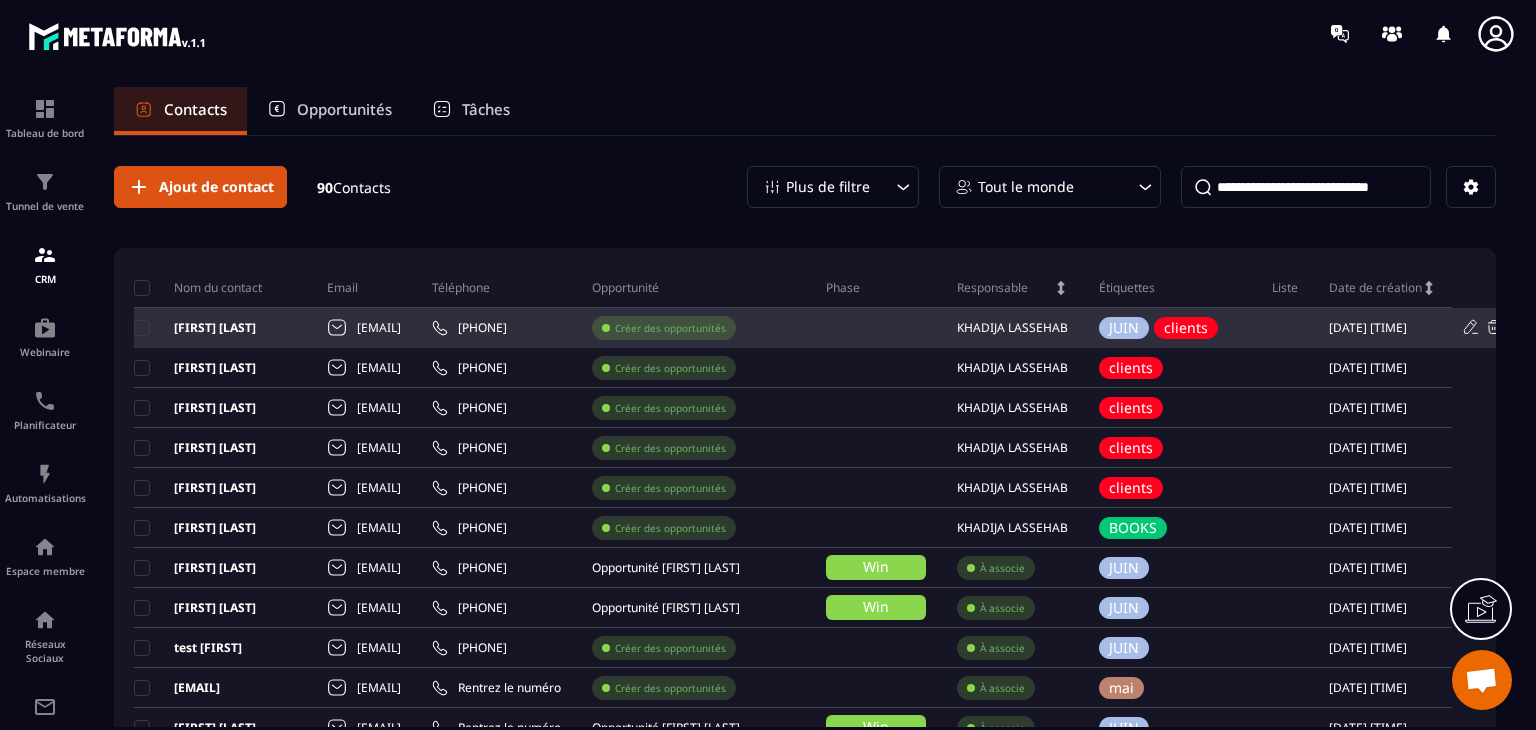 click on "Créer des opportunités" at bounding box center [670, 328] 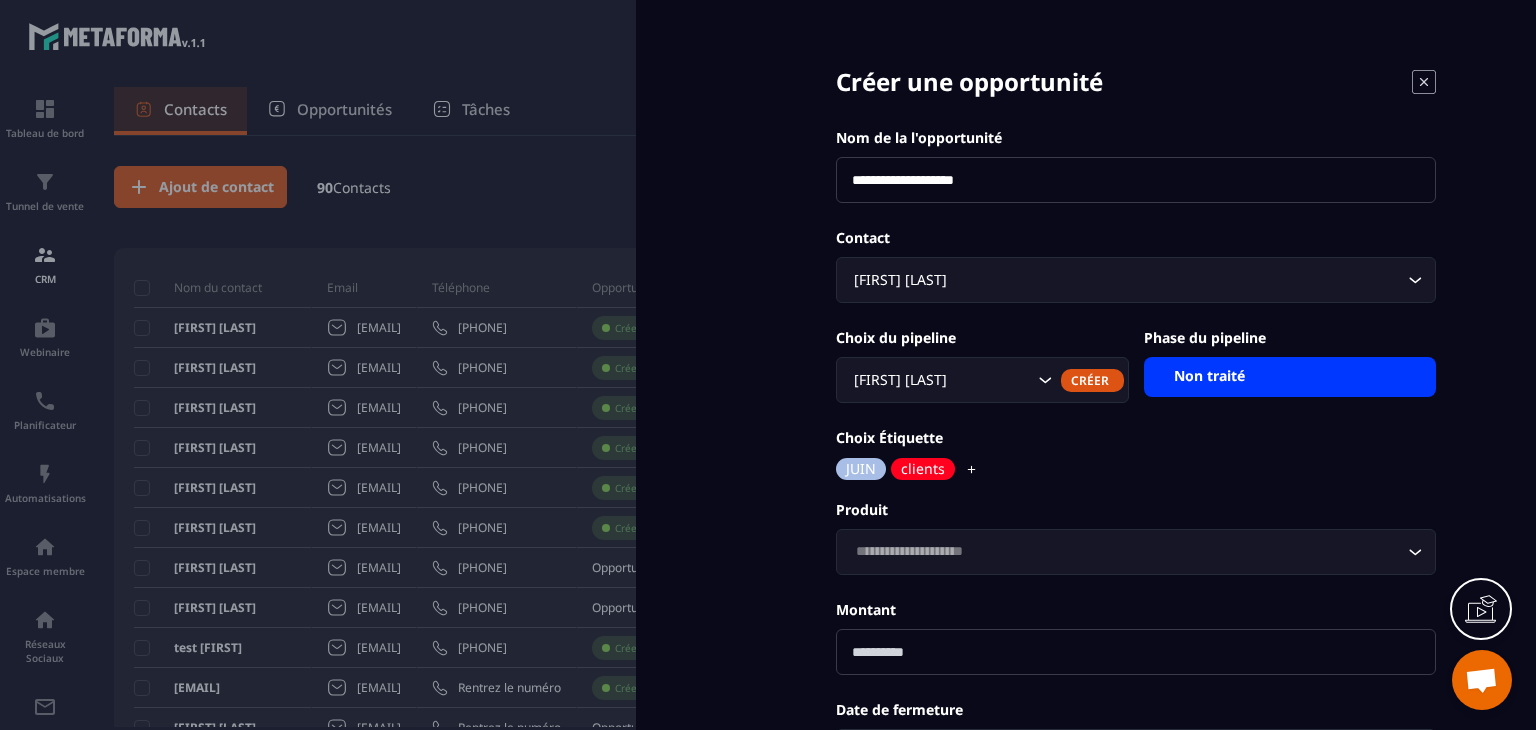 scroll, scrollTop: 0, scrollLeft: 0, axis: both 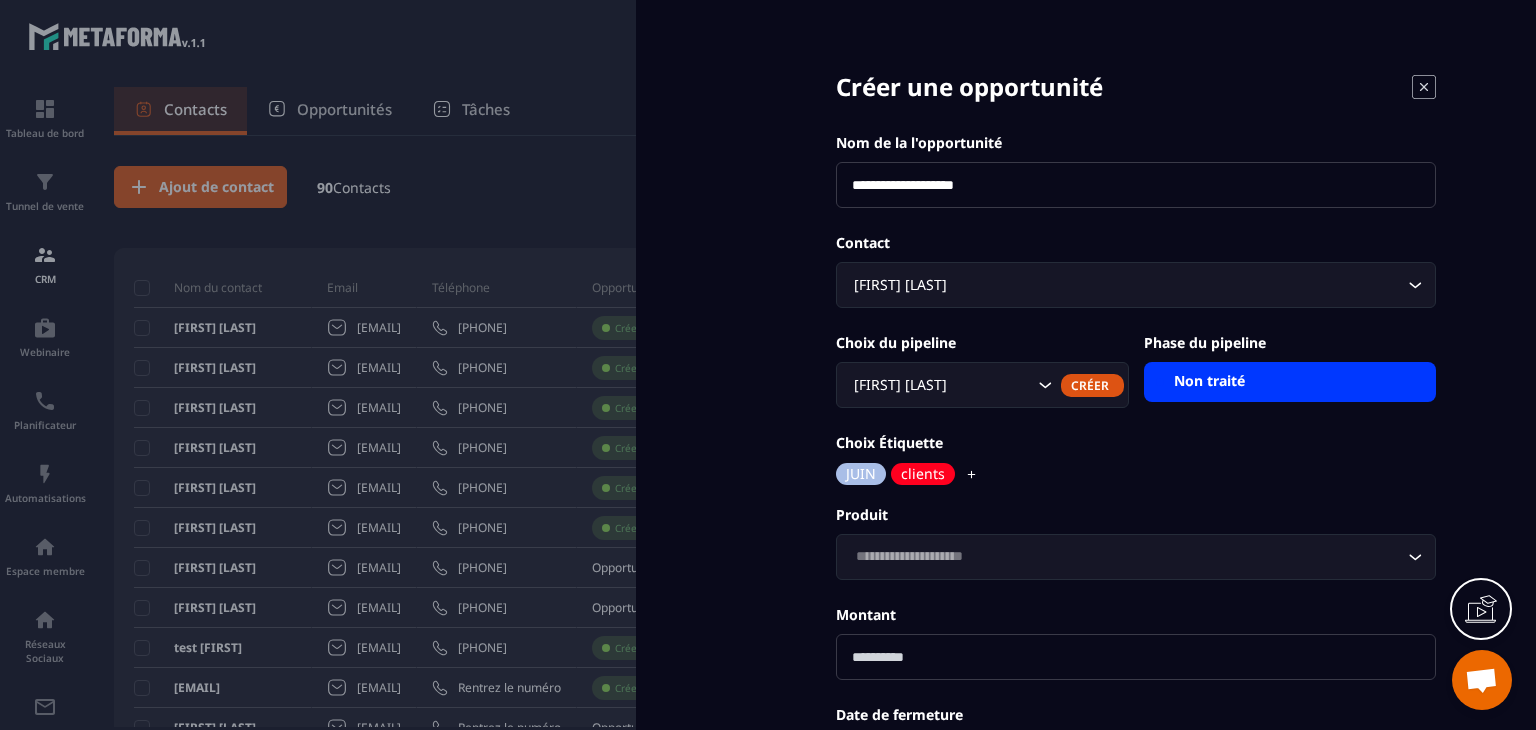 drag, startPoint x: 1030, startPoint y: 186, endPoint x: 752, endPoint y: 176, distance: 278.1798 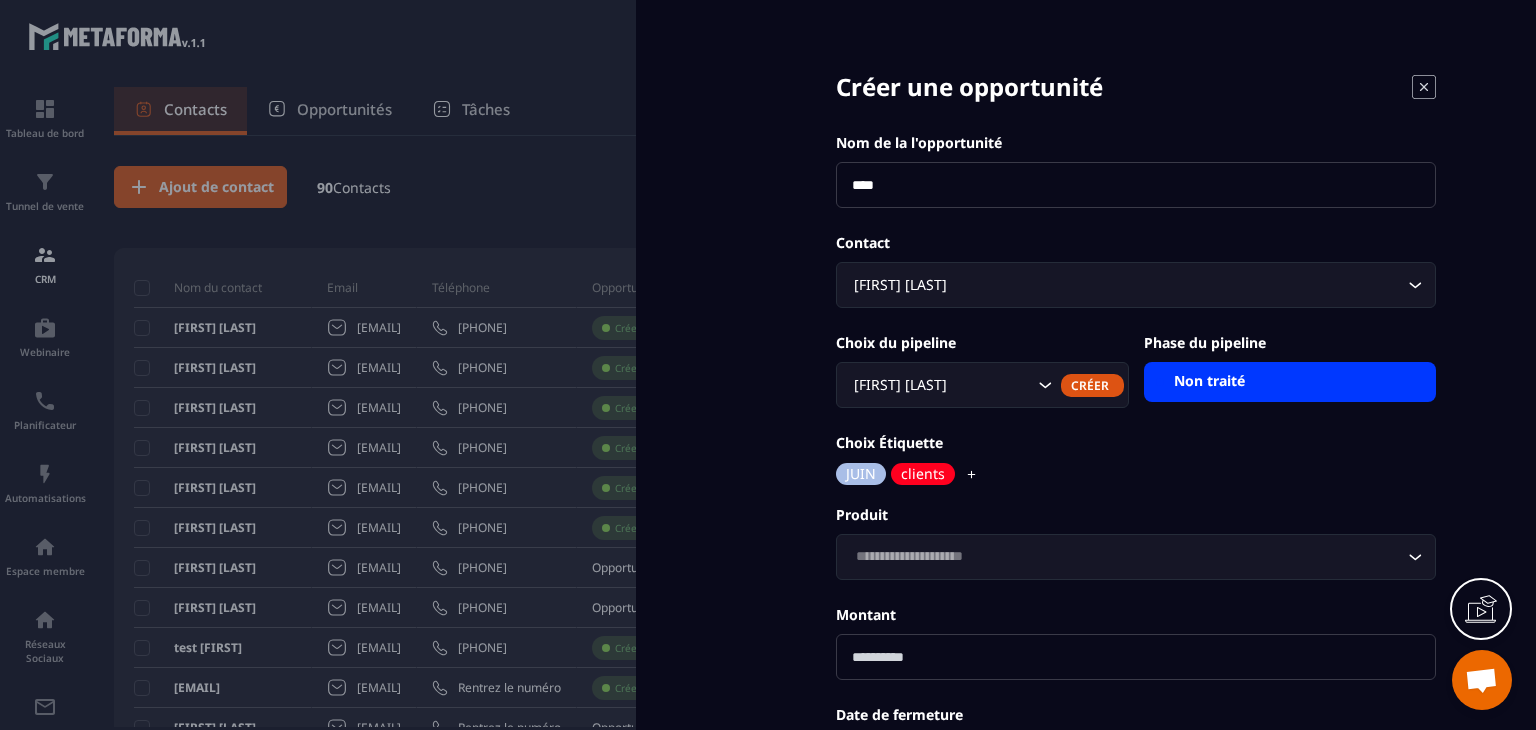 type on "****" 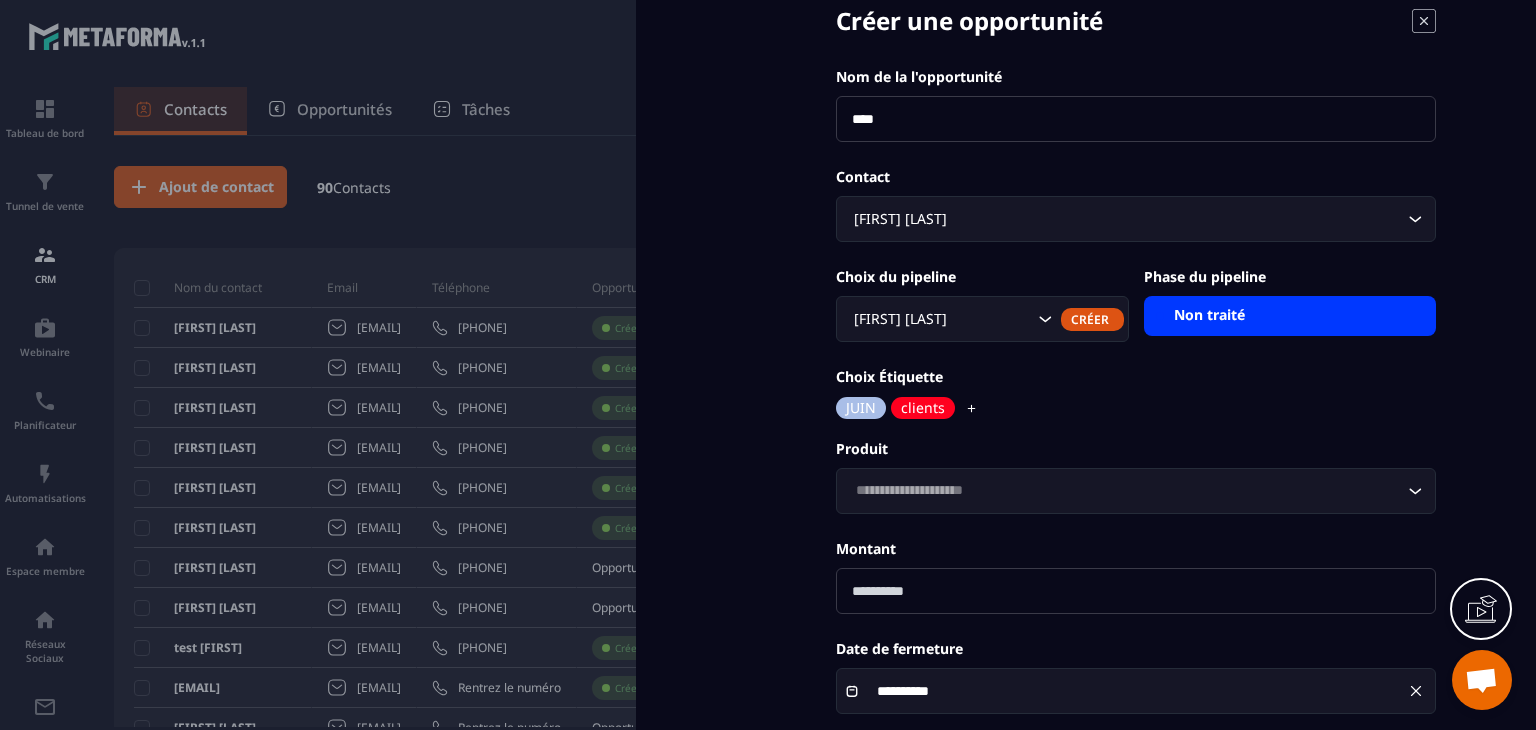 scroll, scrollTop: 178, scrollLeft: 0, axis: vertical 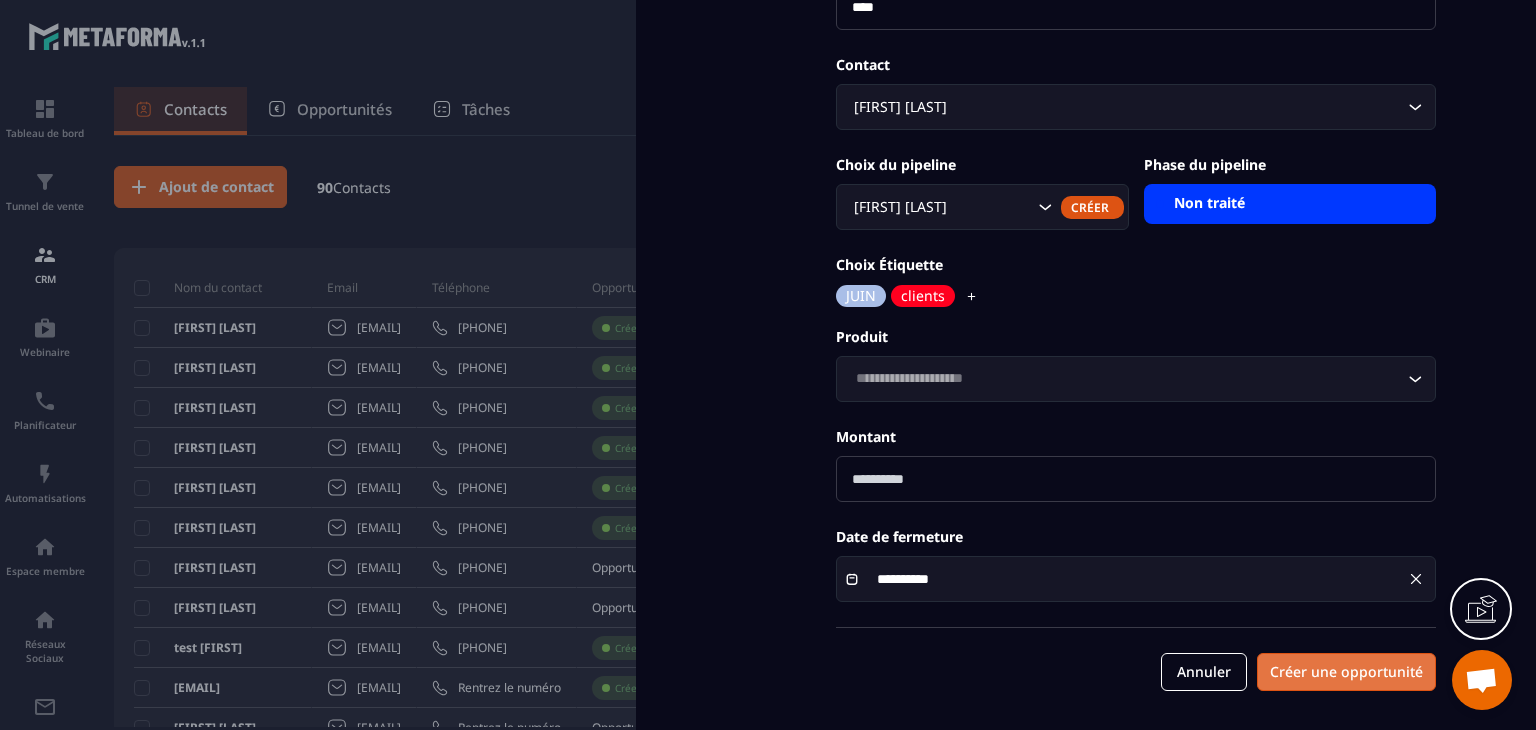 click on "Créer une opportunité" at bounding box center [1346, 672] 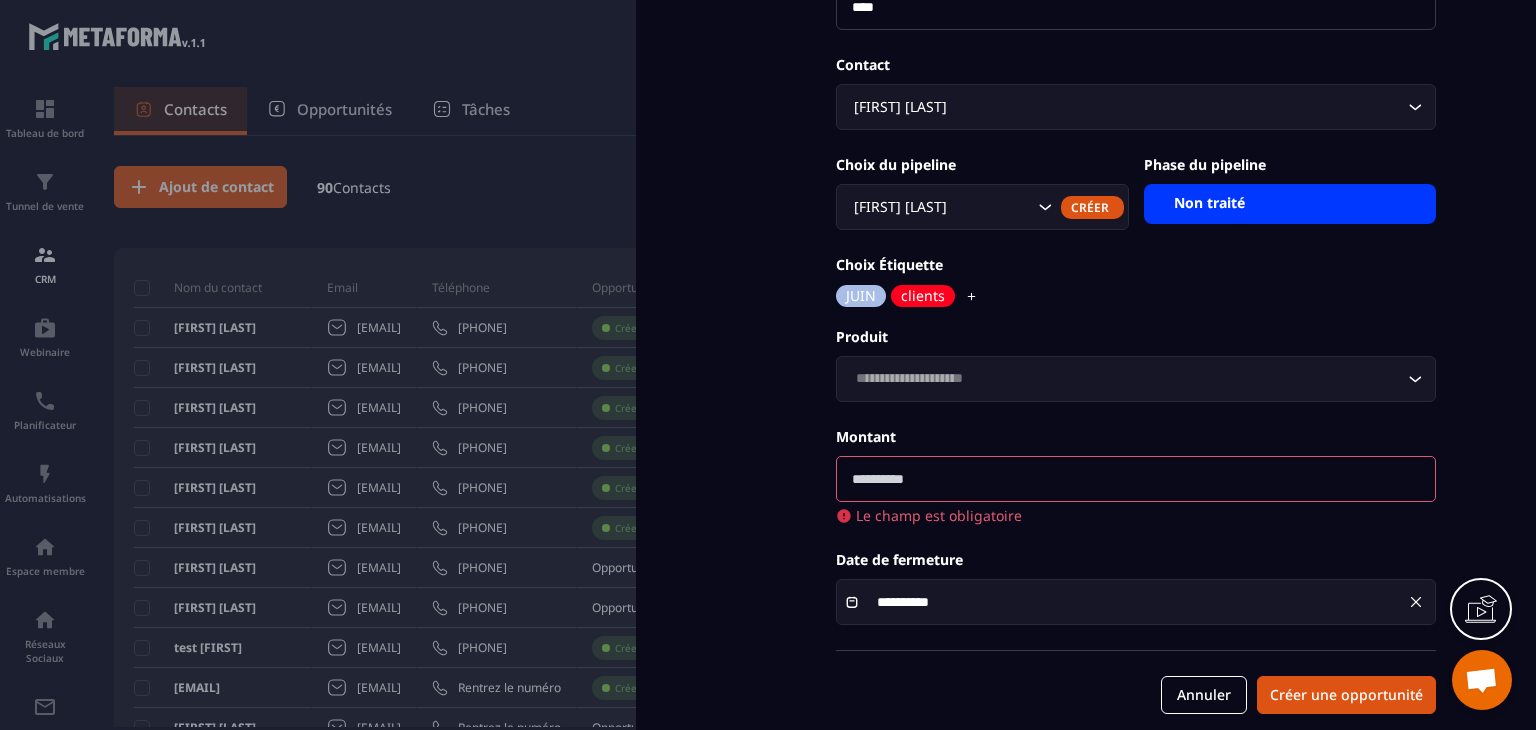 click at bounding box center (1136, 479) 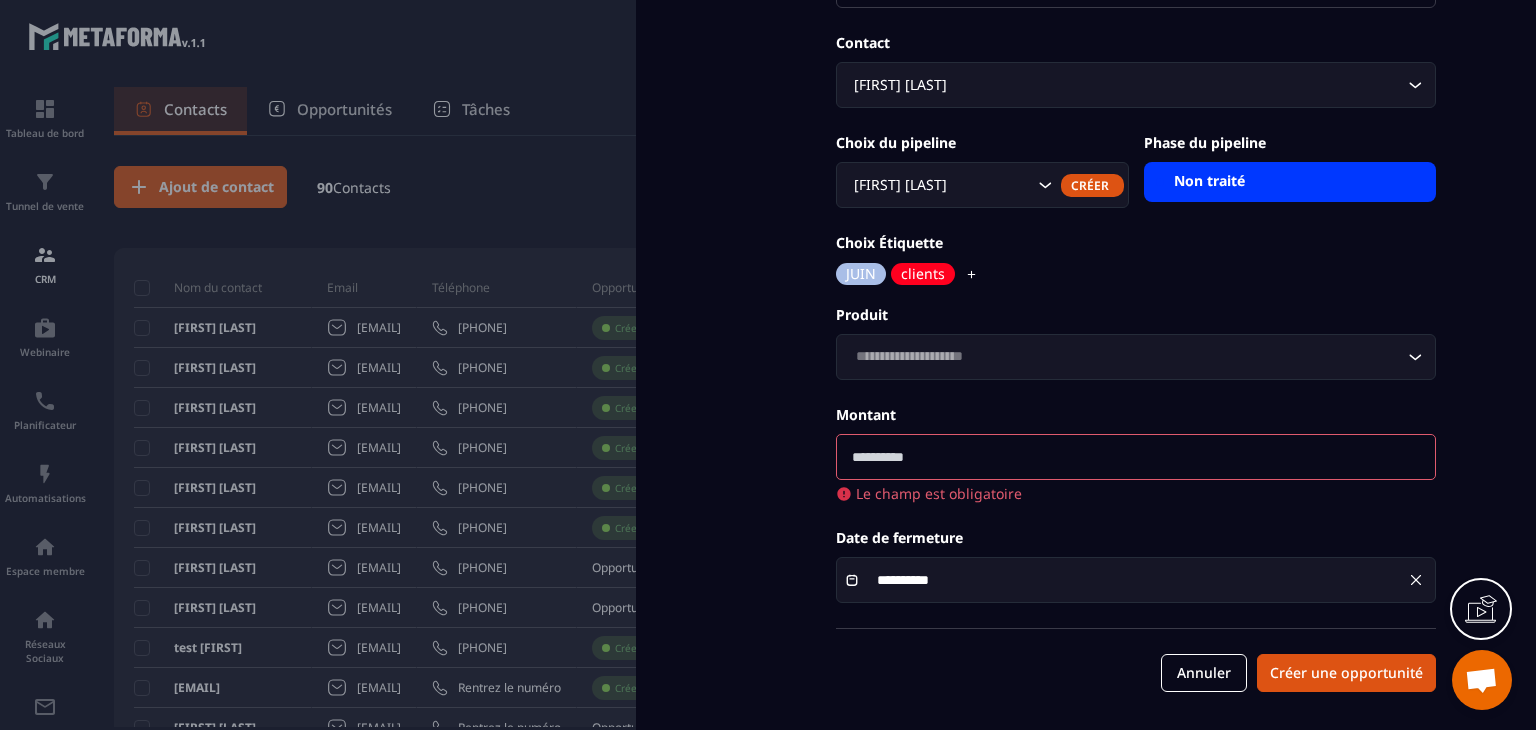 scroll, scrollTop: 201, scrollLeft: 0, axis: vertical 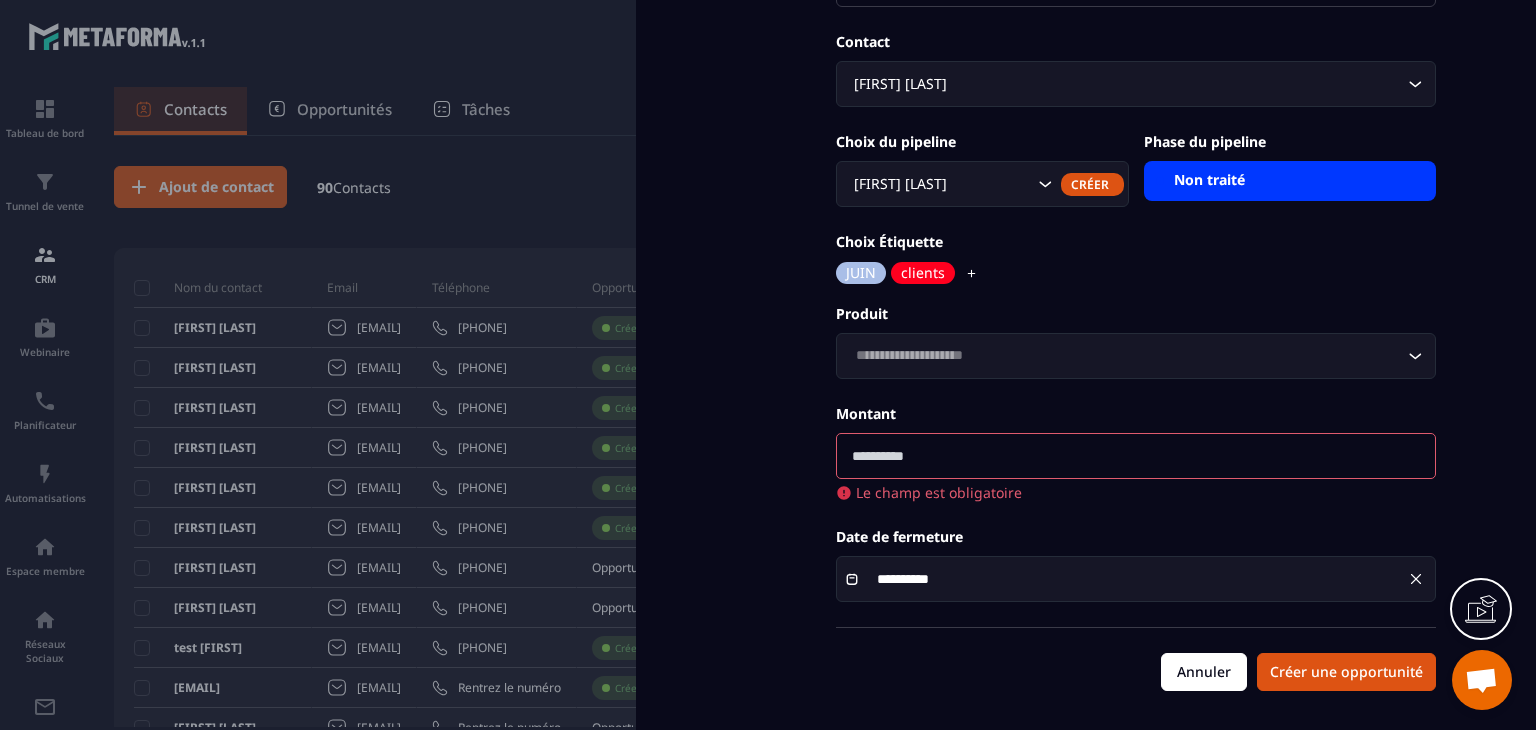 click on "Annuler" at bounding box center (1204, 672) 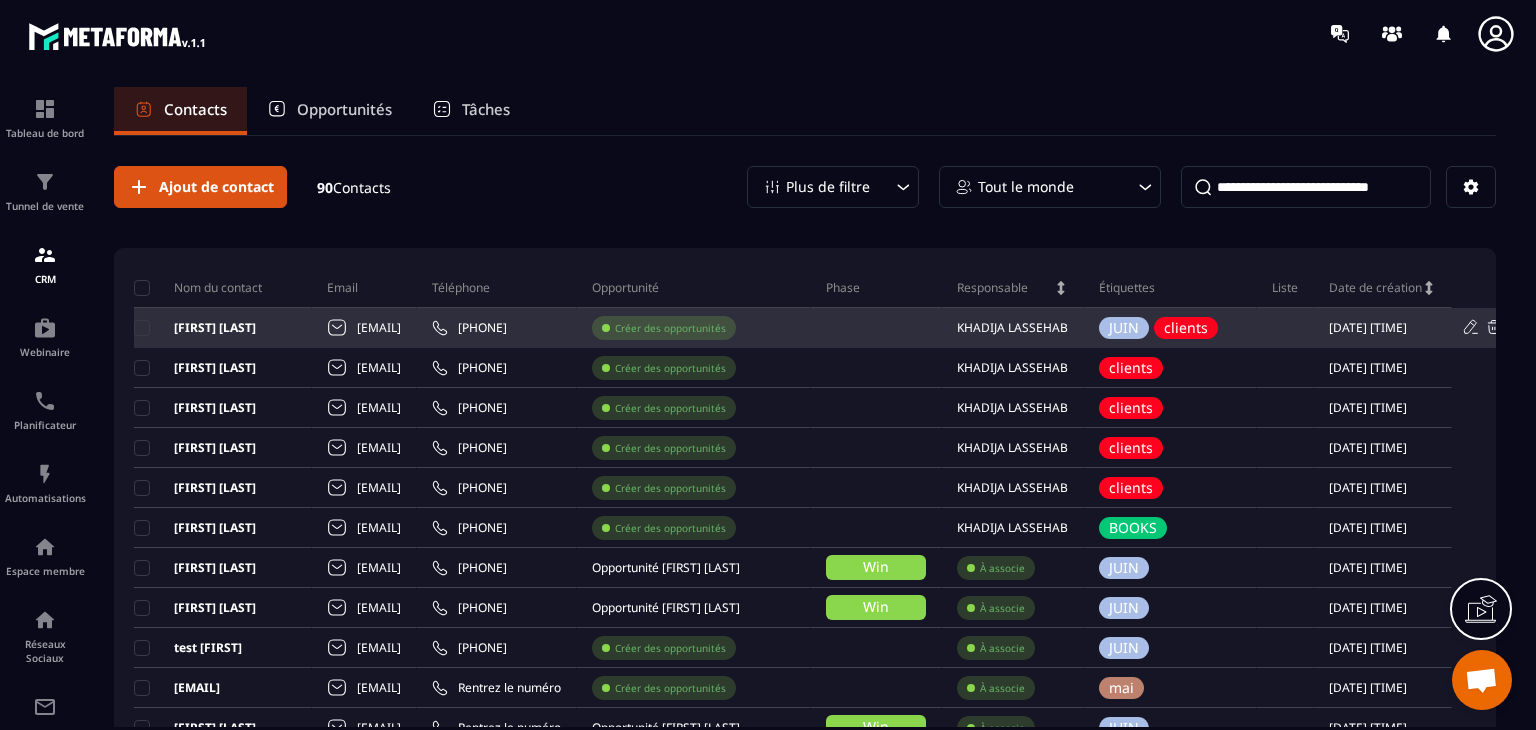 click at bounding box center (876, 328) 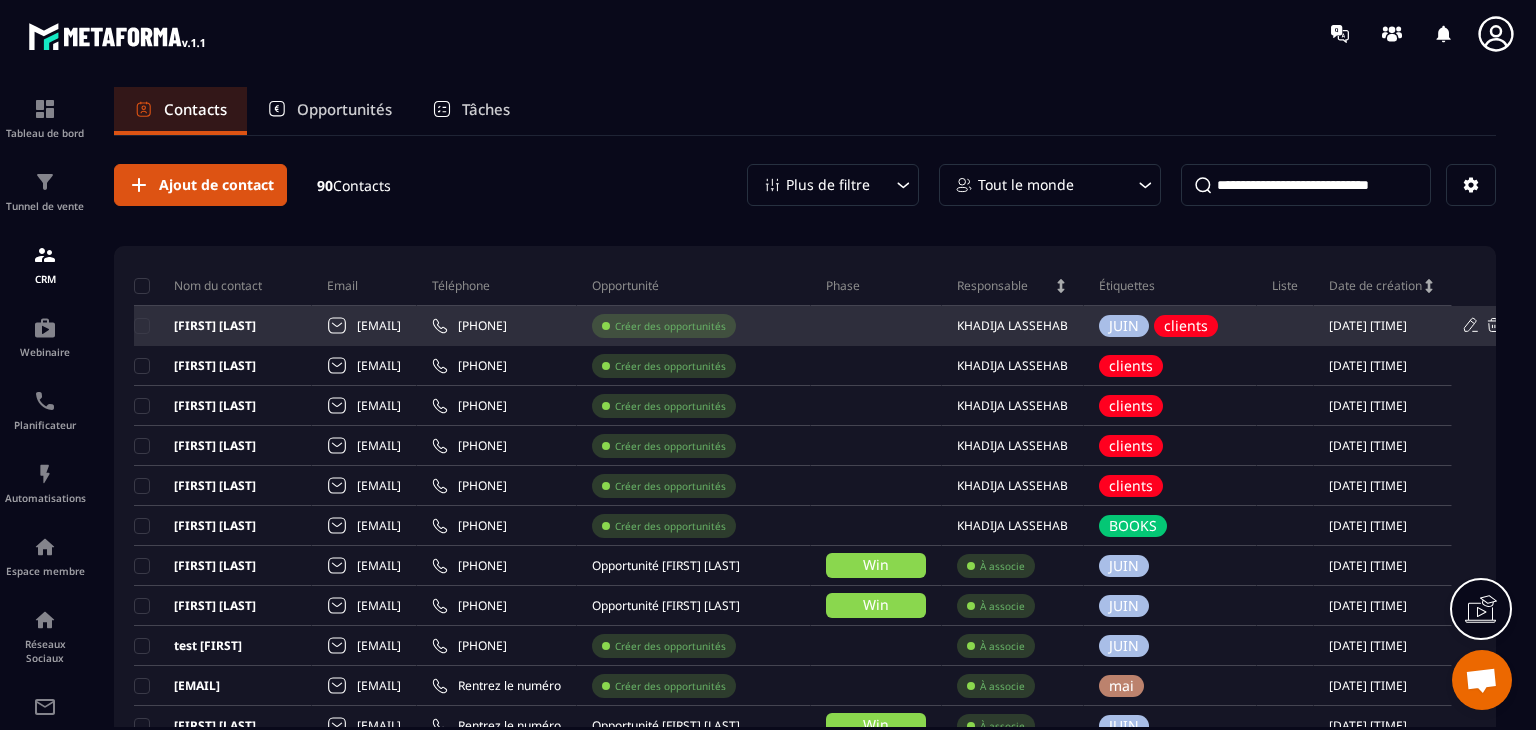 scroll, scrollTop: 0, scrollLeft: 0, axis: both 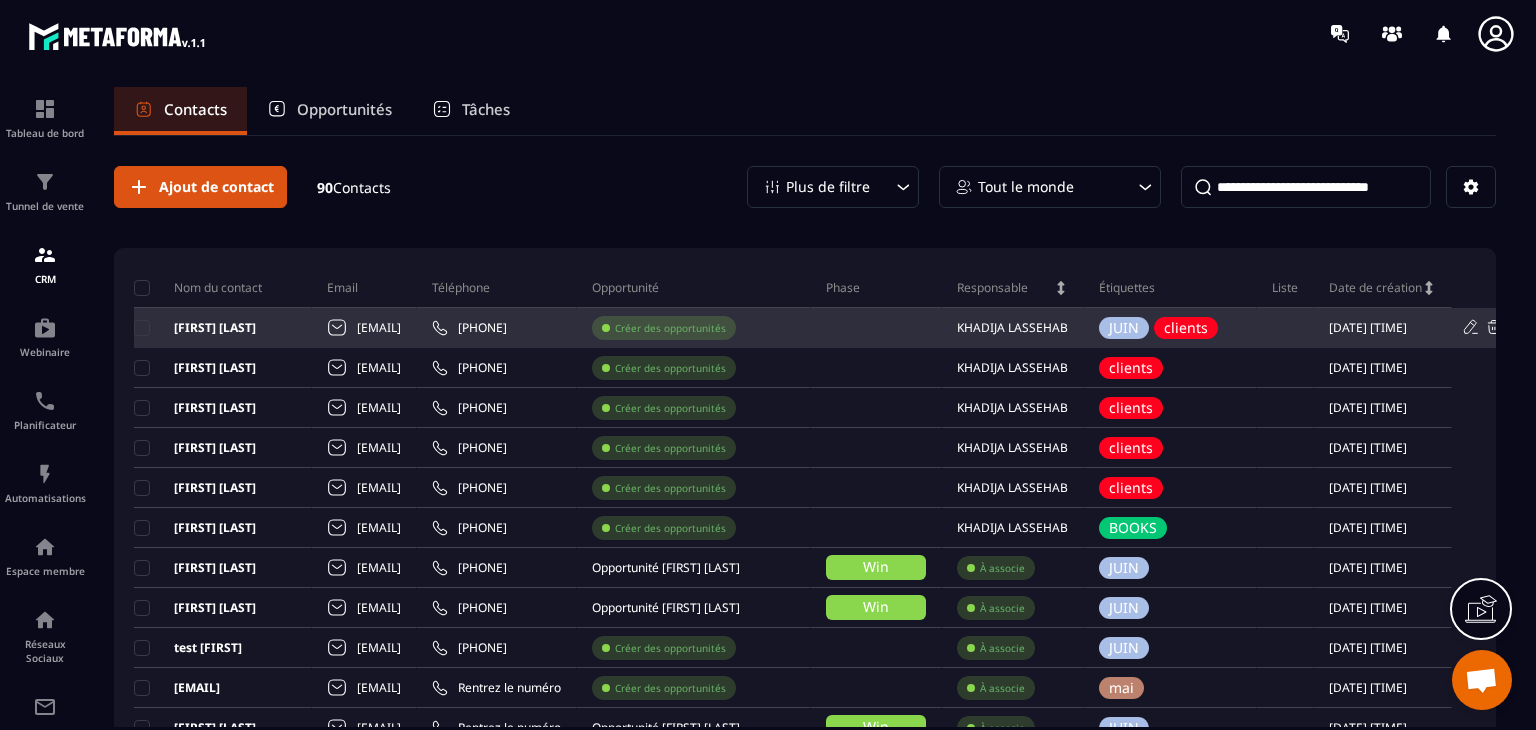 click on "Créer des opportunités" at bounding box center [694, 328] 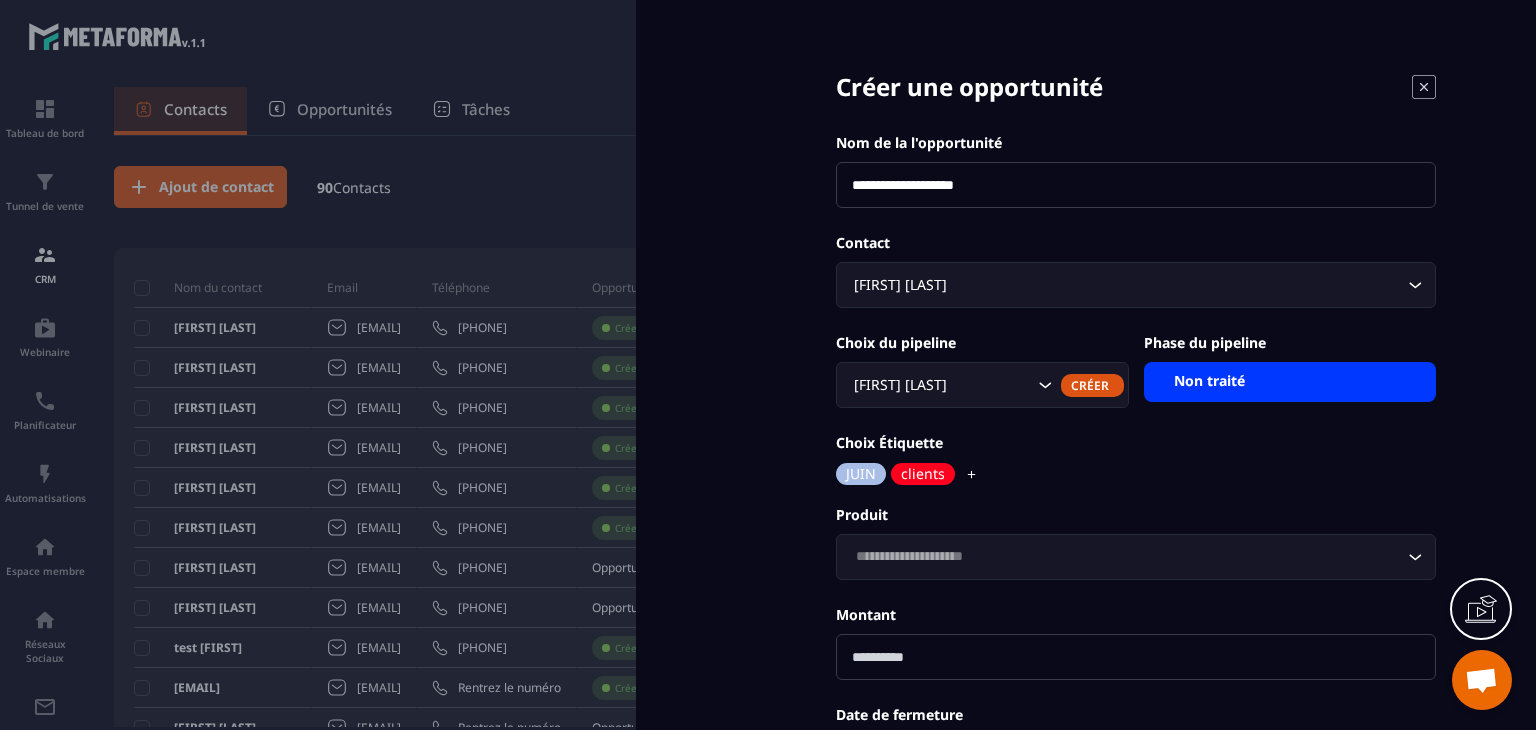 click 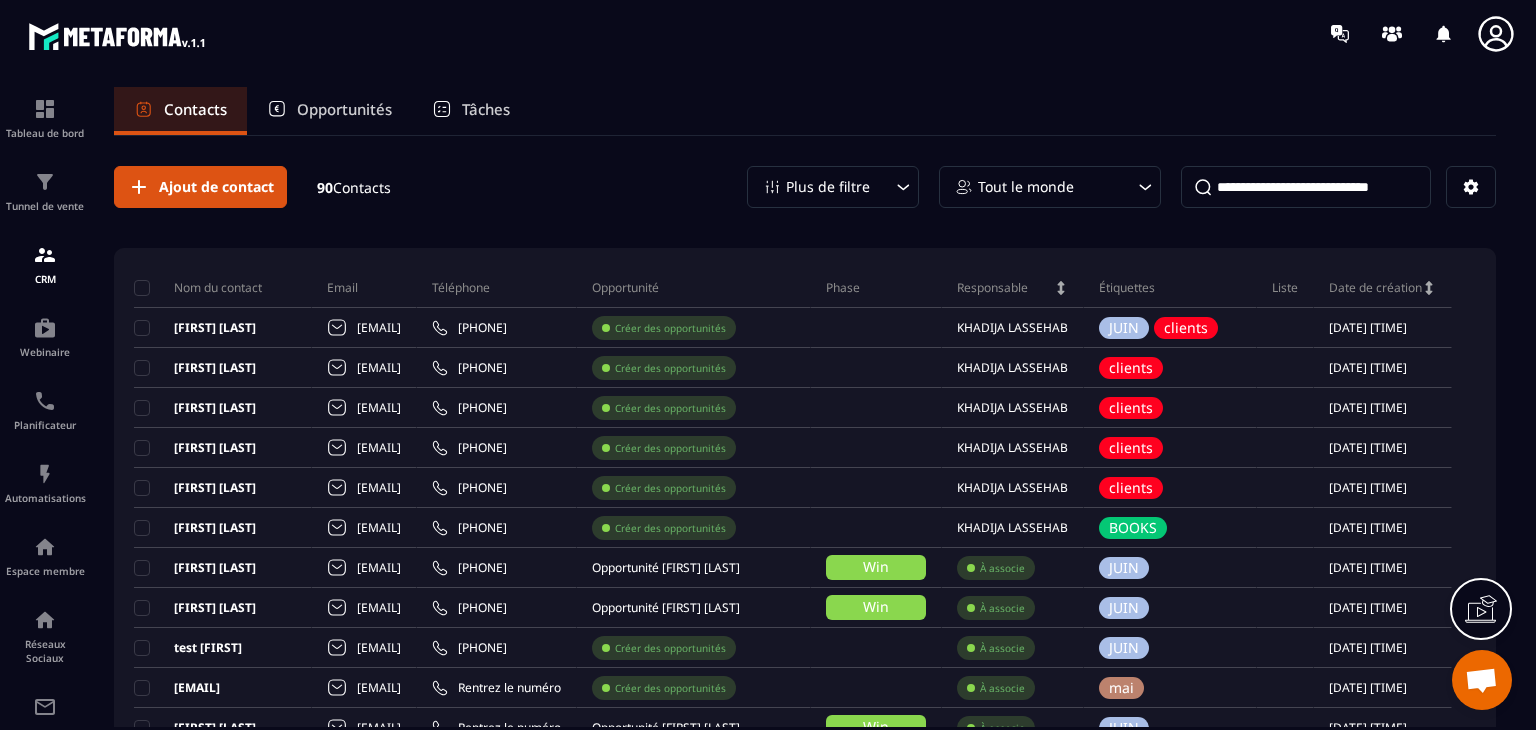 click on "Phase" at bounding box center (843, 288) 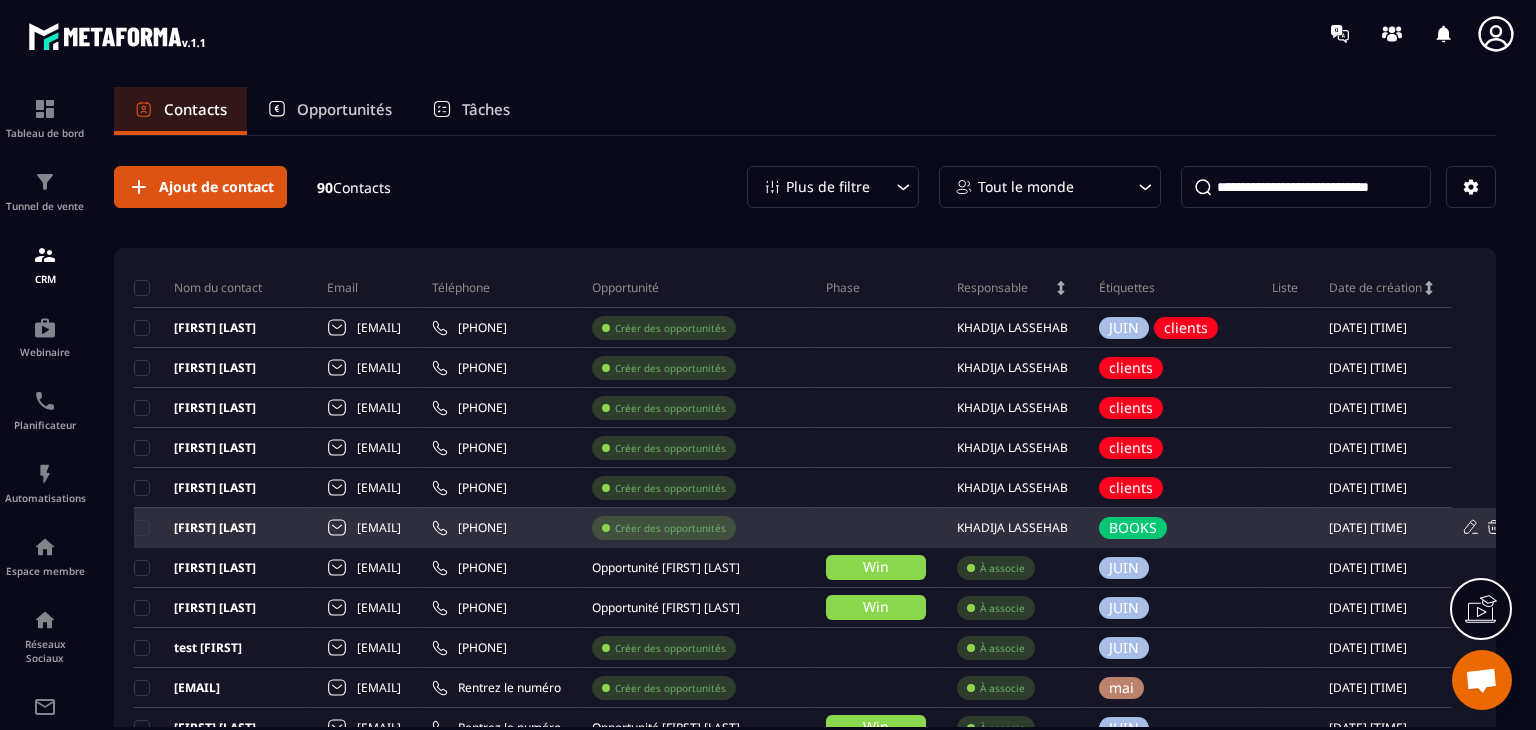 scroll, scrollTop: 100, scrollLeft: 0, axis: vertical 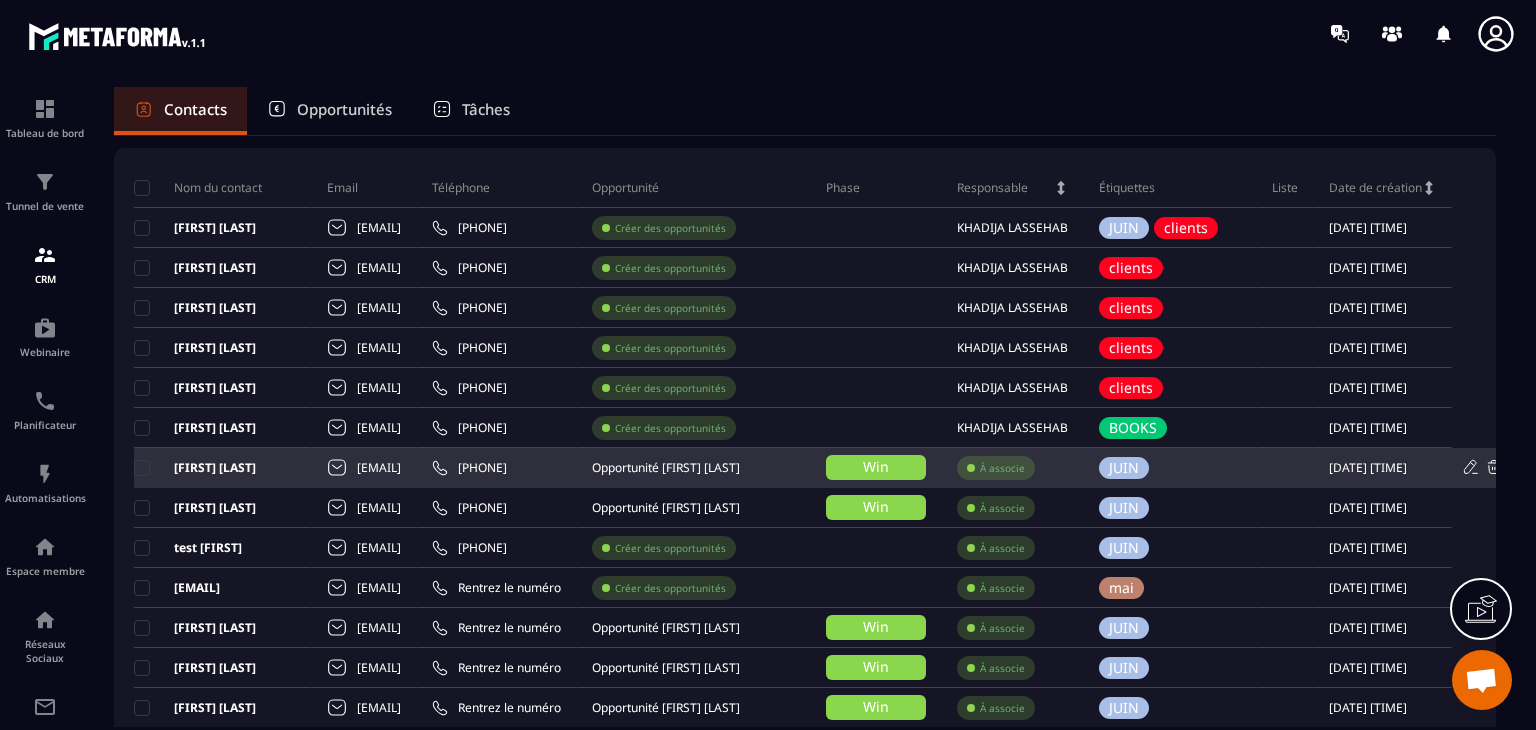 click on "Win" at bounding box center [876, 467] 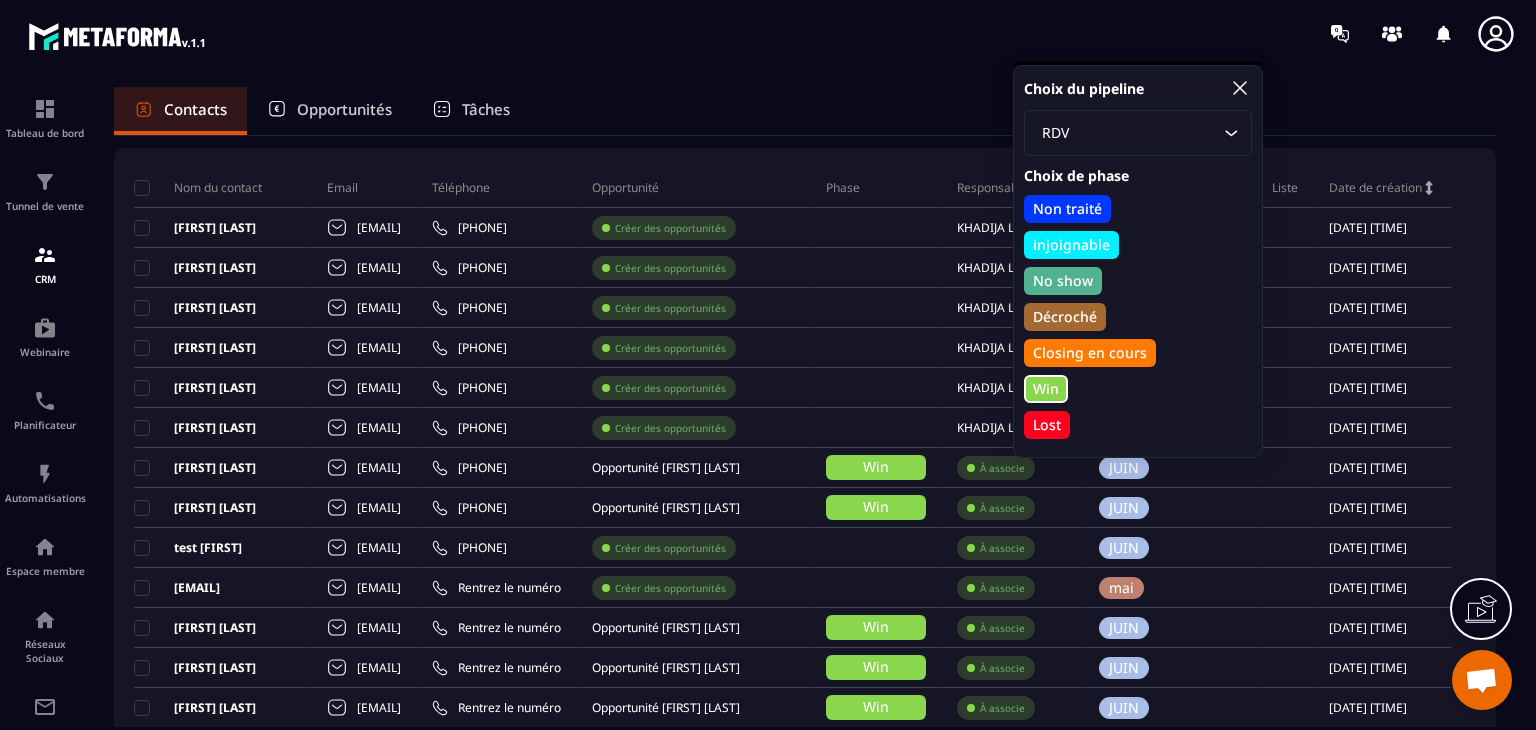 click on "Tableau de bord Tunnel de vente CRM Webinaire Planificateur Automatisations Espace membre Réseaux Sociaux E-mailing Comptabilité Contacts Opportunités Tâches Ajout de contact 90  Contacts Plus de filtre Tout le monde Nom du contact Email Téléphone Opportunité Phase Responsable Étiquettes Liste Date de création [FIRST] [LAST] [EMAIL] [PHONE] Créer des opportunités [FIRST] [LAST] JUIN clients [DATE] [TIME] [FIRST] [LAST] [EMAIL] [PHONE] Créer des opportunités [FIRST] [LAST] clients [DATE] [TIME] [FIRST] [LAST] [EMAIL] [PHONE] Créer des opportunités [FIRST] [LAST] clients [DATE] [TIME] [FIRST] [LAST] [EMAIL] [PHONE] Créer des opportunités [FIRST] [LAST] clients [DATE] [TIME] [FIRST] [LAST] [EMAIL] [PHONE] Créer des opportunités [FIRST] [LAST] clients [DATE] [TIME] [FIRST] [LAST] [EMAIL] [PHONE] Opportunité [FIRST] [LAST] Win" at bounding box center [768, 427] 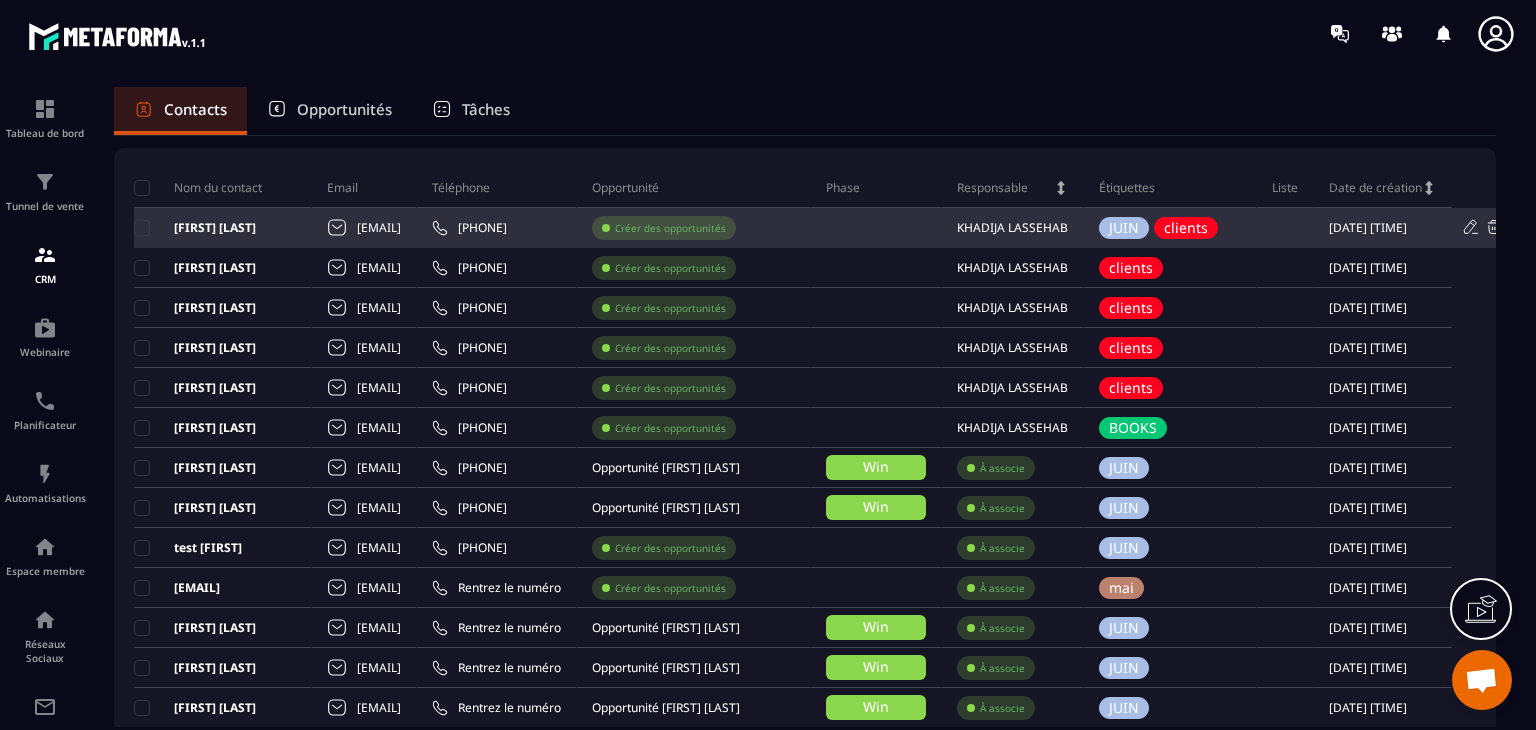 click at bounding box center (876, 228) 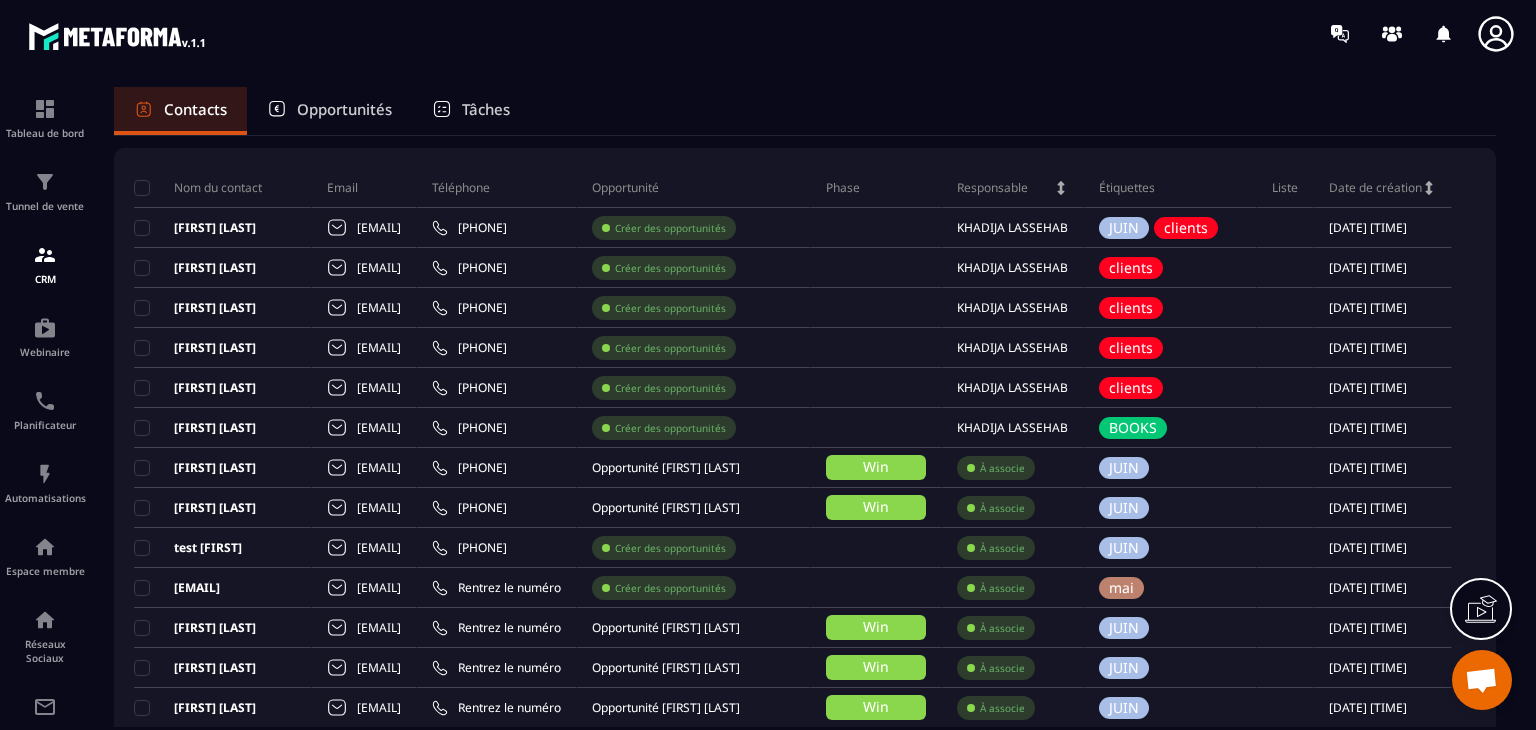 click on "Phase" at bounding box center [843, 188] 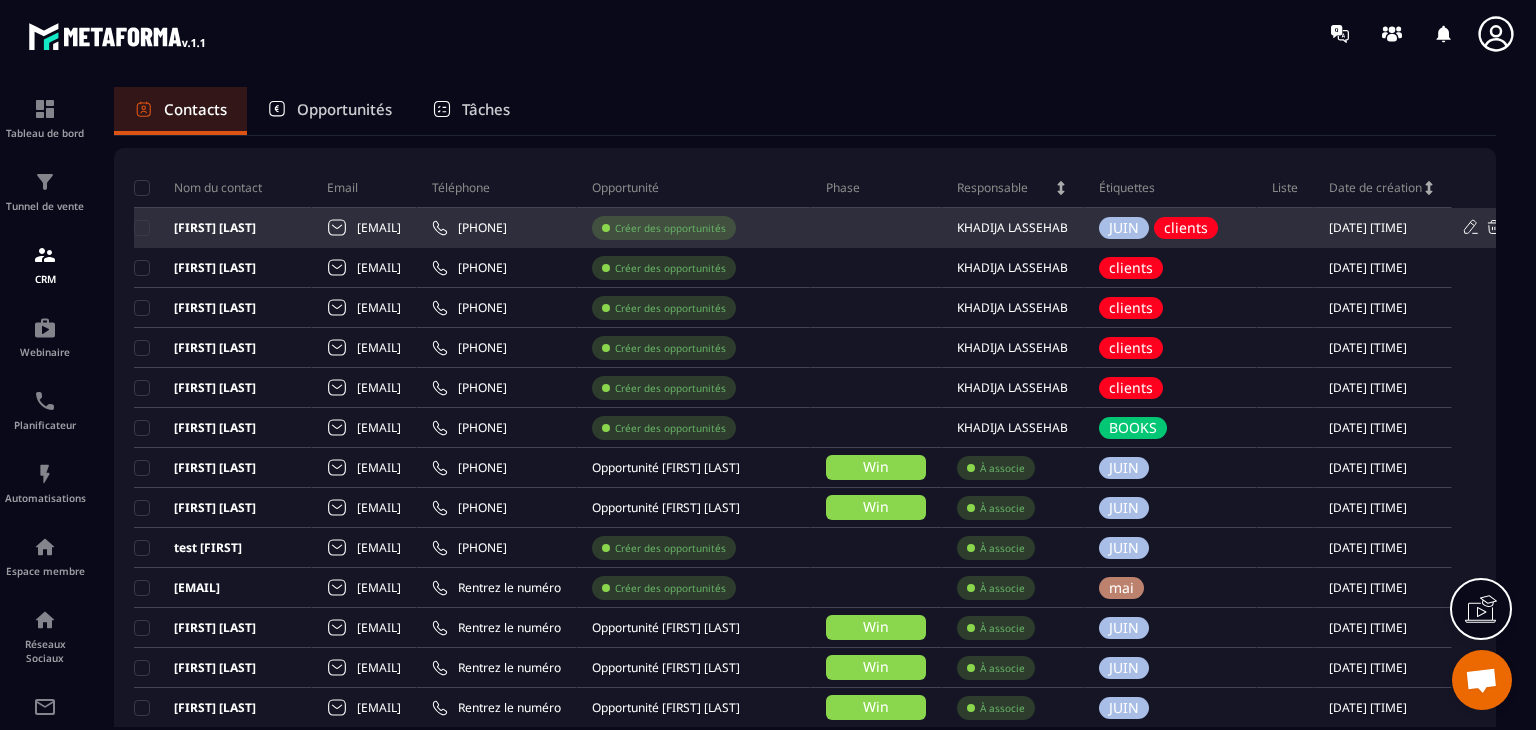 click at bounding box center [876, 228] 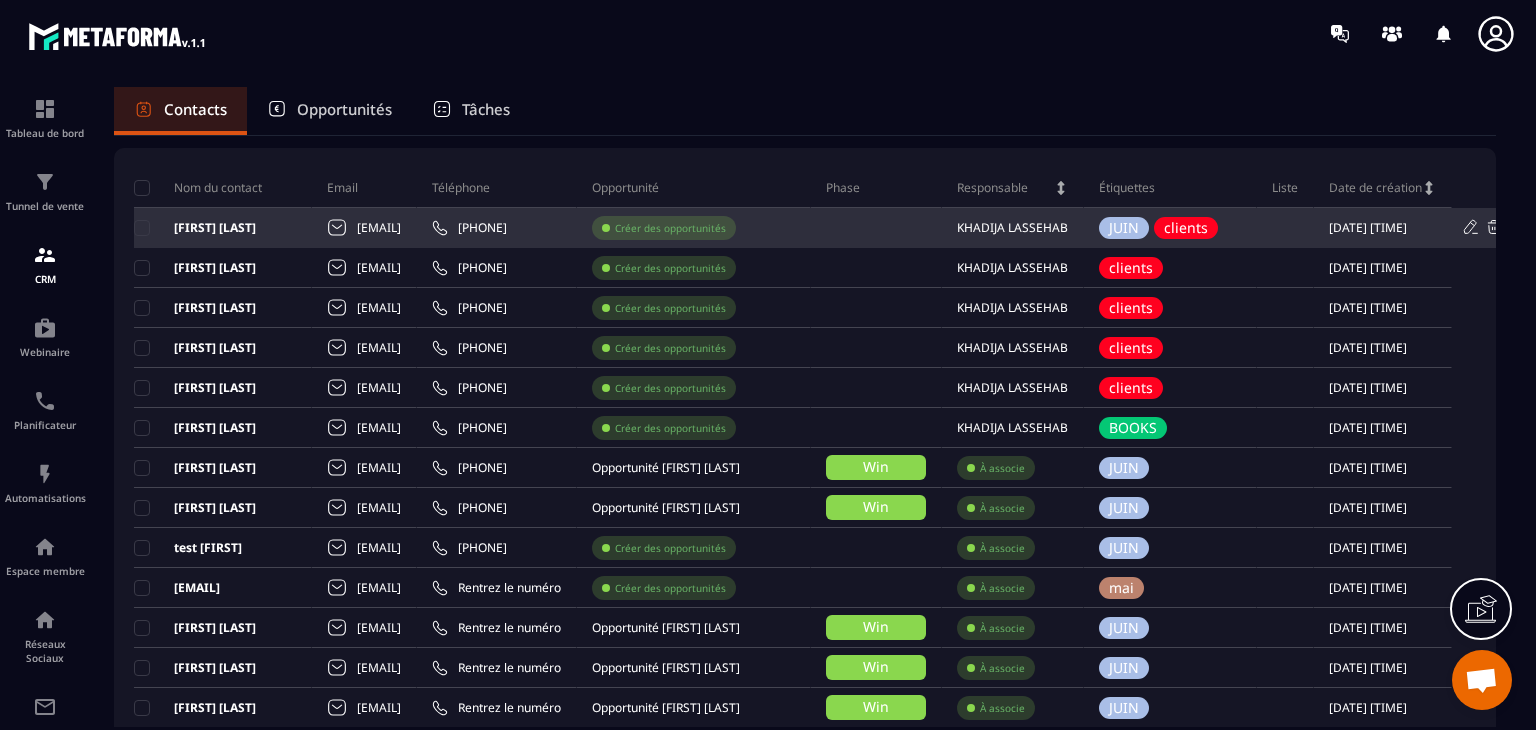 click on "Créer des opportunités" at bounding box center [694, 228] 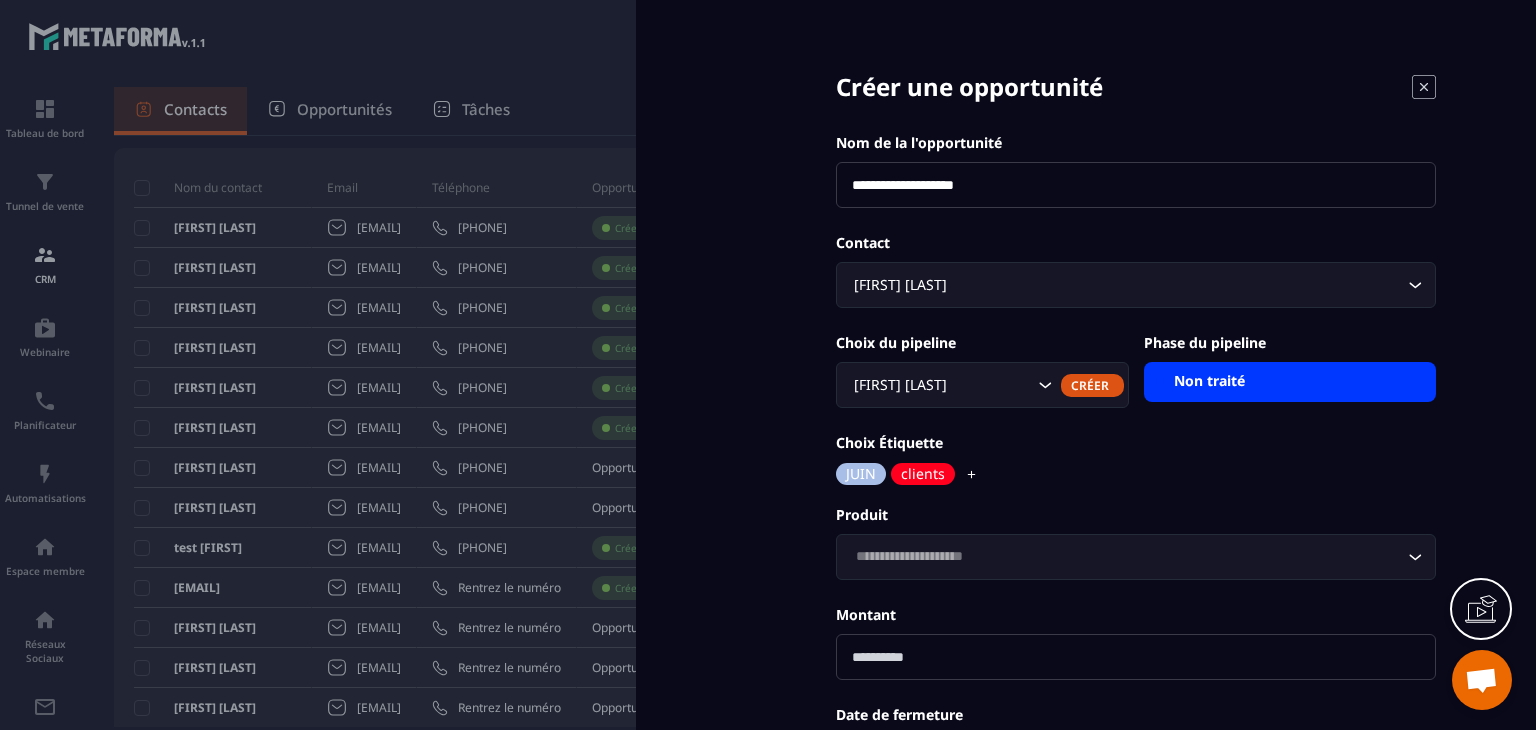 click 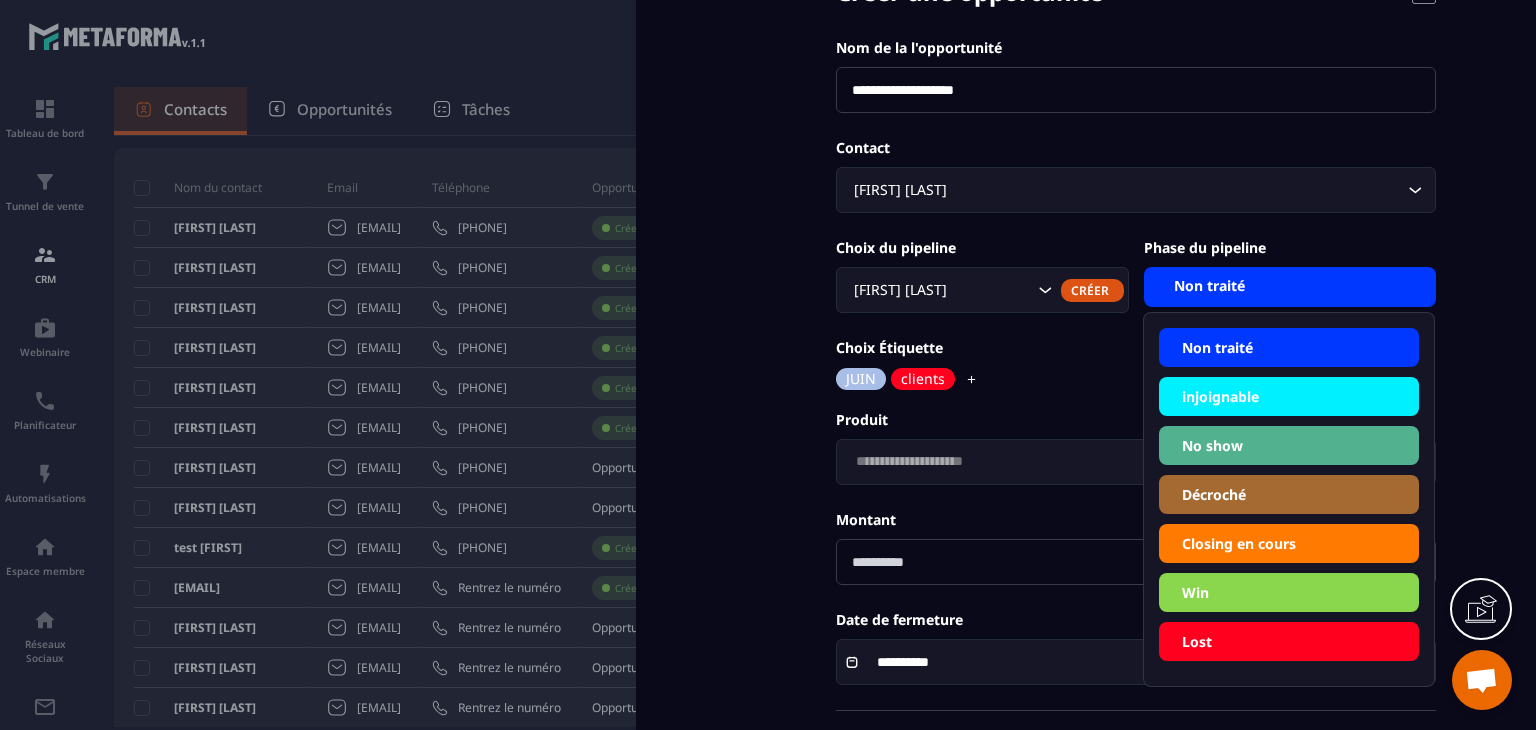 scroll, scrollTop: 100, scrollLeft: 0, axis: vertical 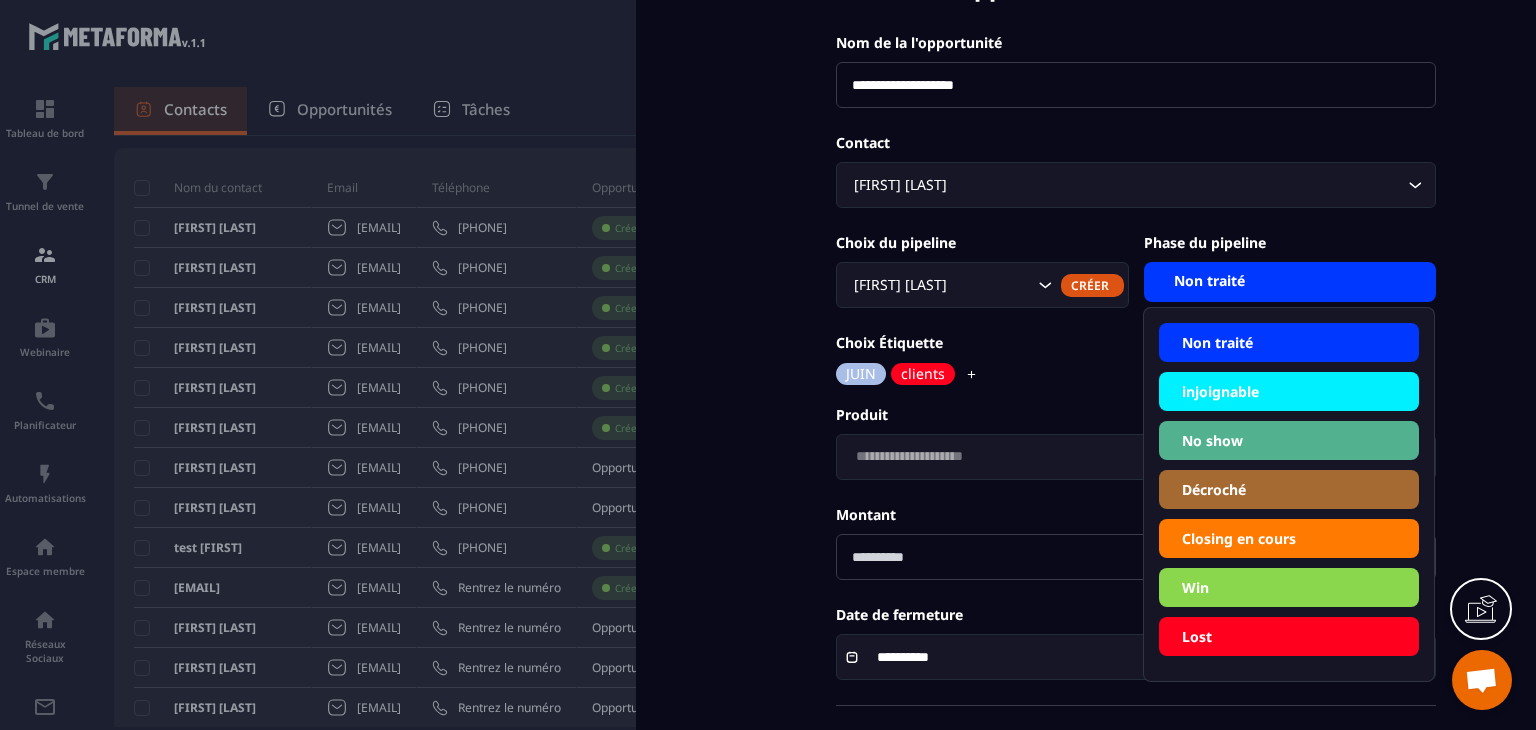 click on "**********" at bounding box center (1136, 354) 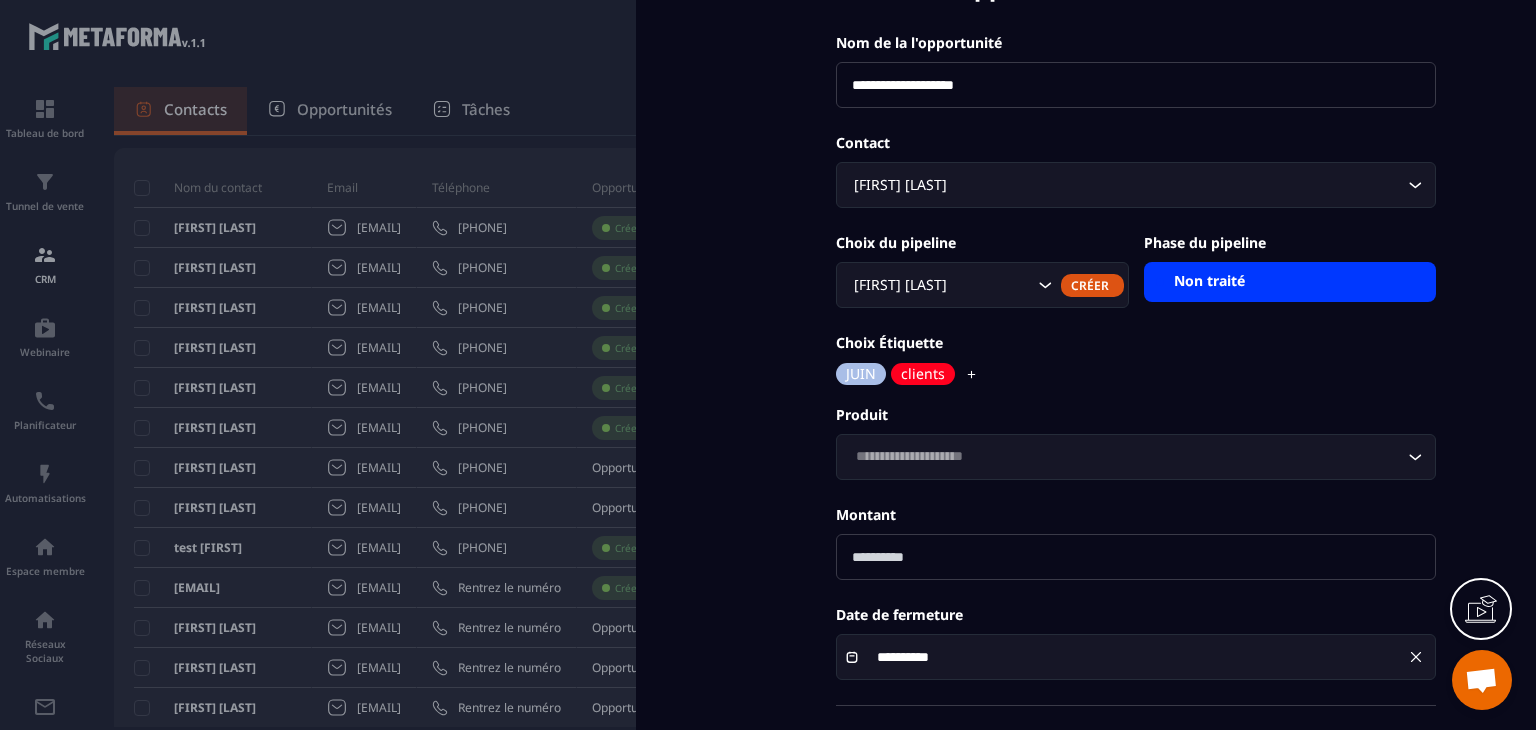 click on "Choix Étiquette JUIN clients" at bounding box center [1136, 359] 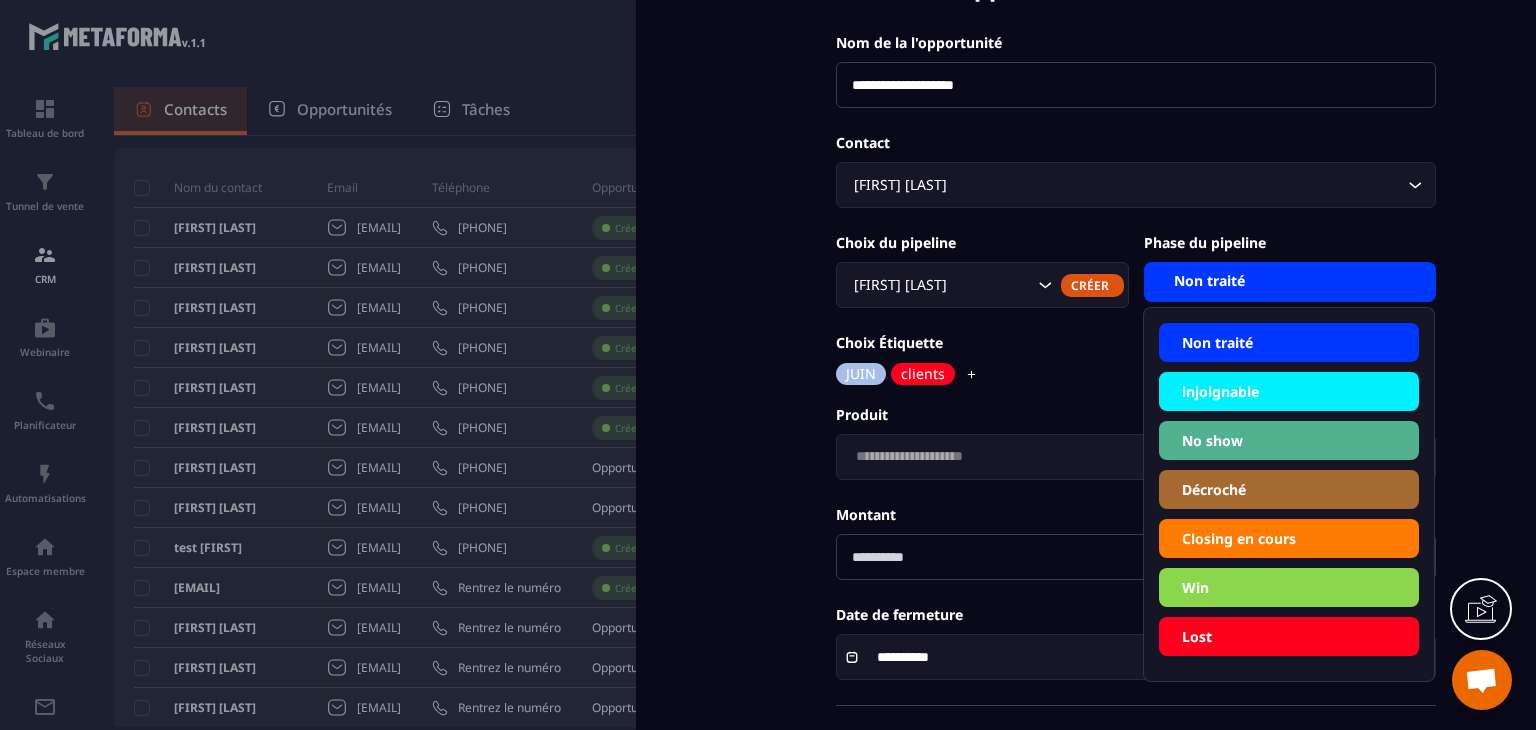 click on "Win" 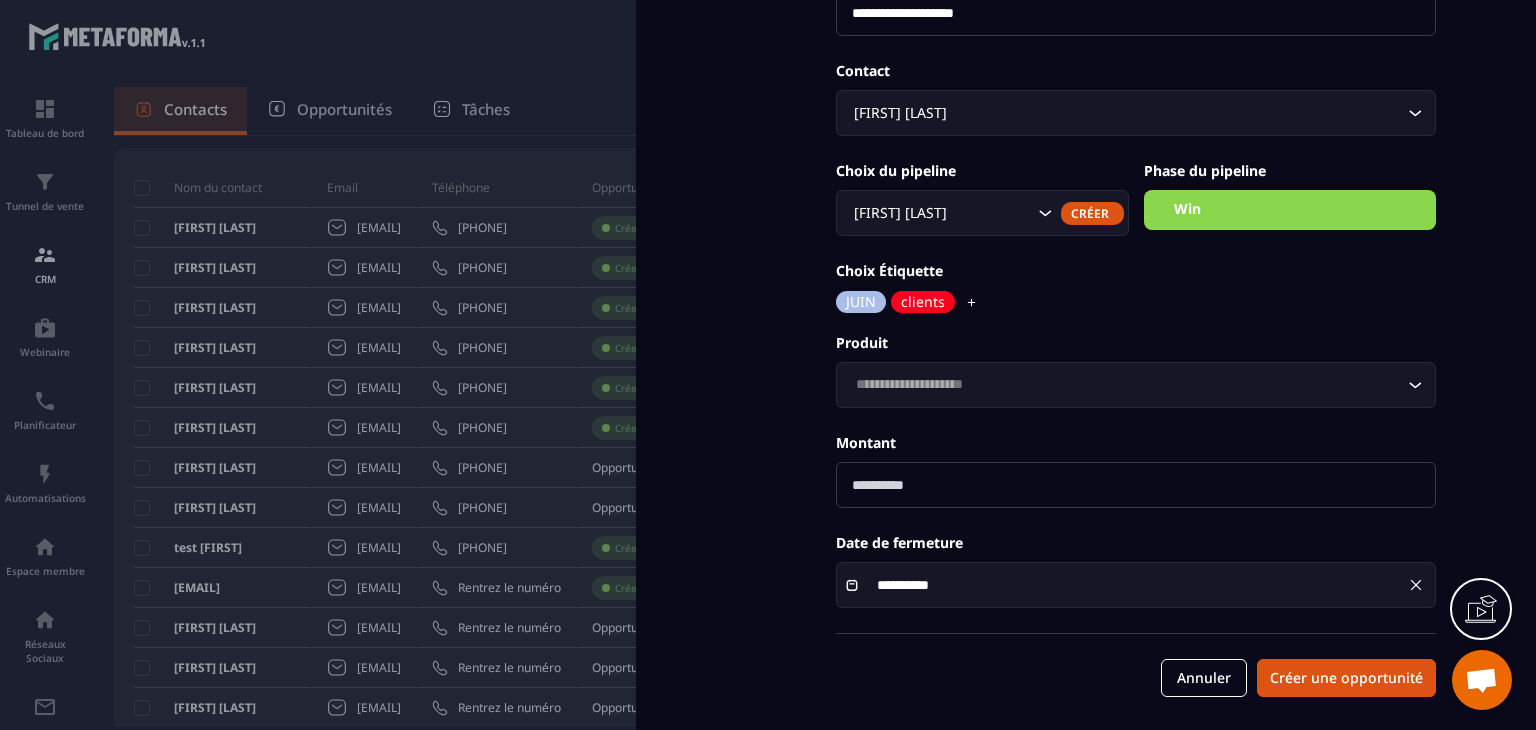 scroll, scrollTop: 178, scrollLeft: 0, axis: vertical 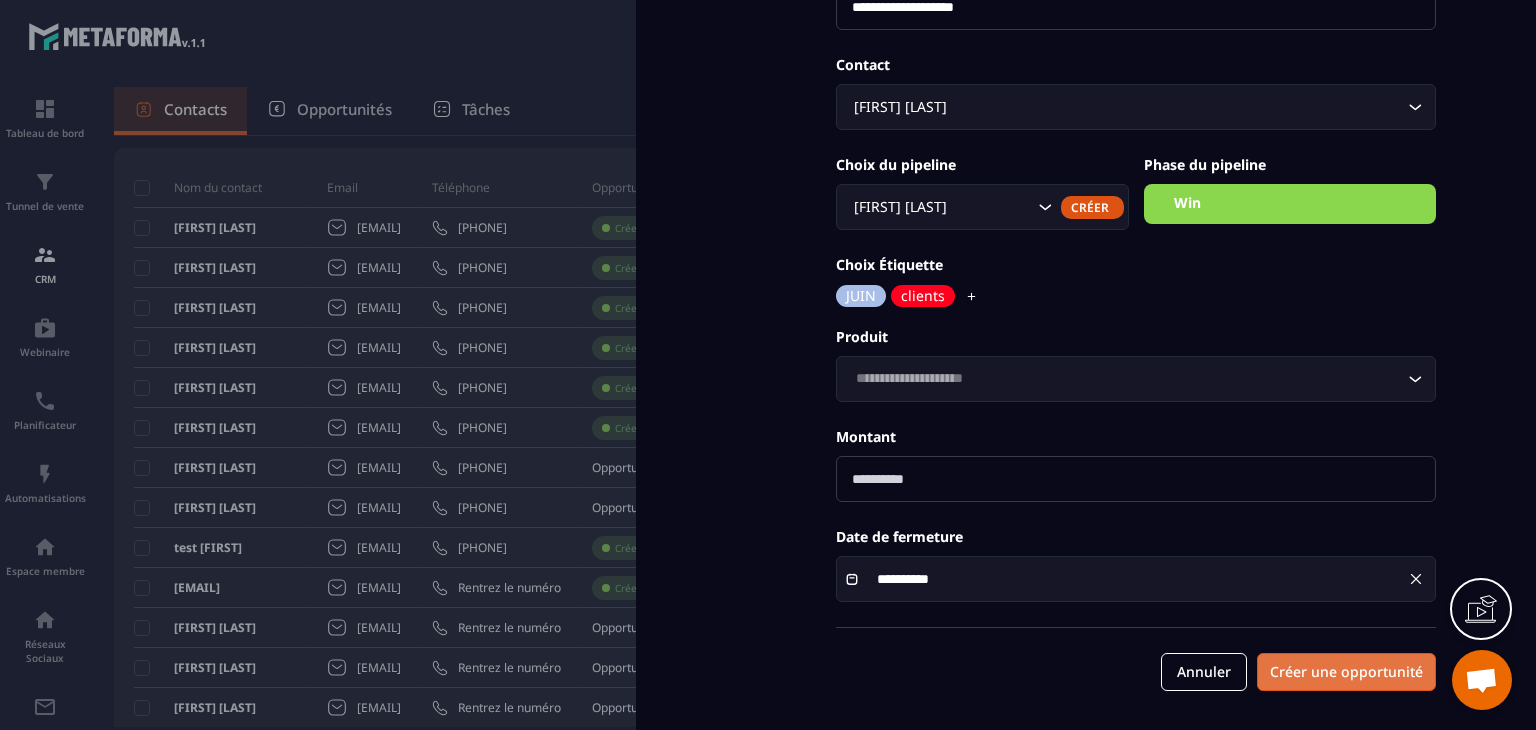 click on "Créer une opportunité" at bounding box center [1346, 672] 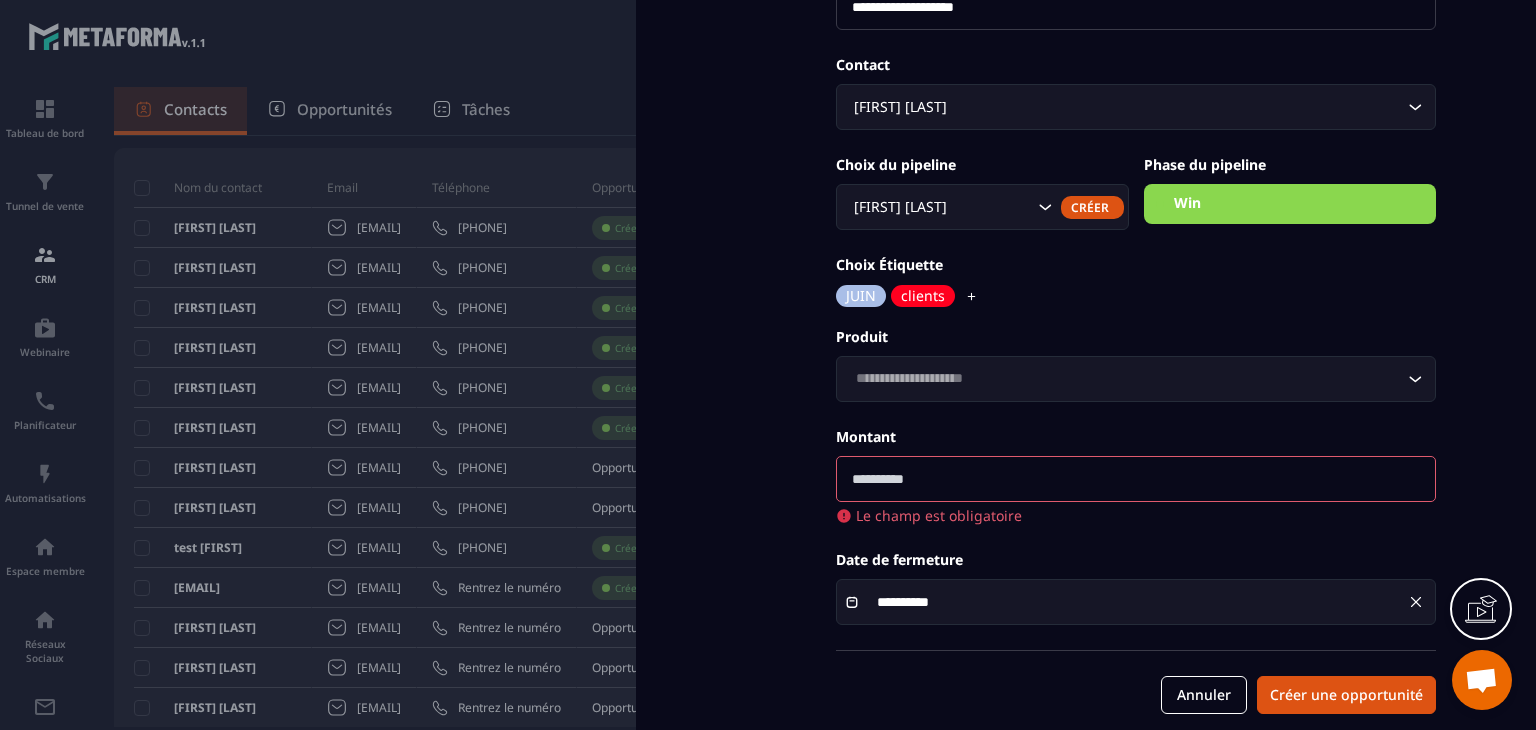 click at bounding box center (1136, 479) 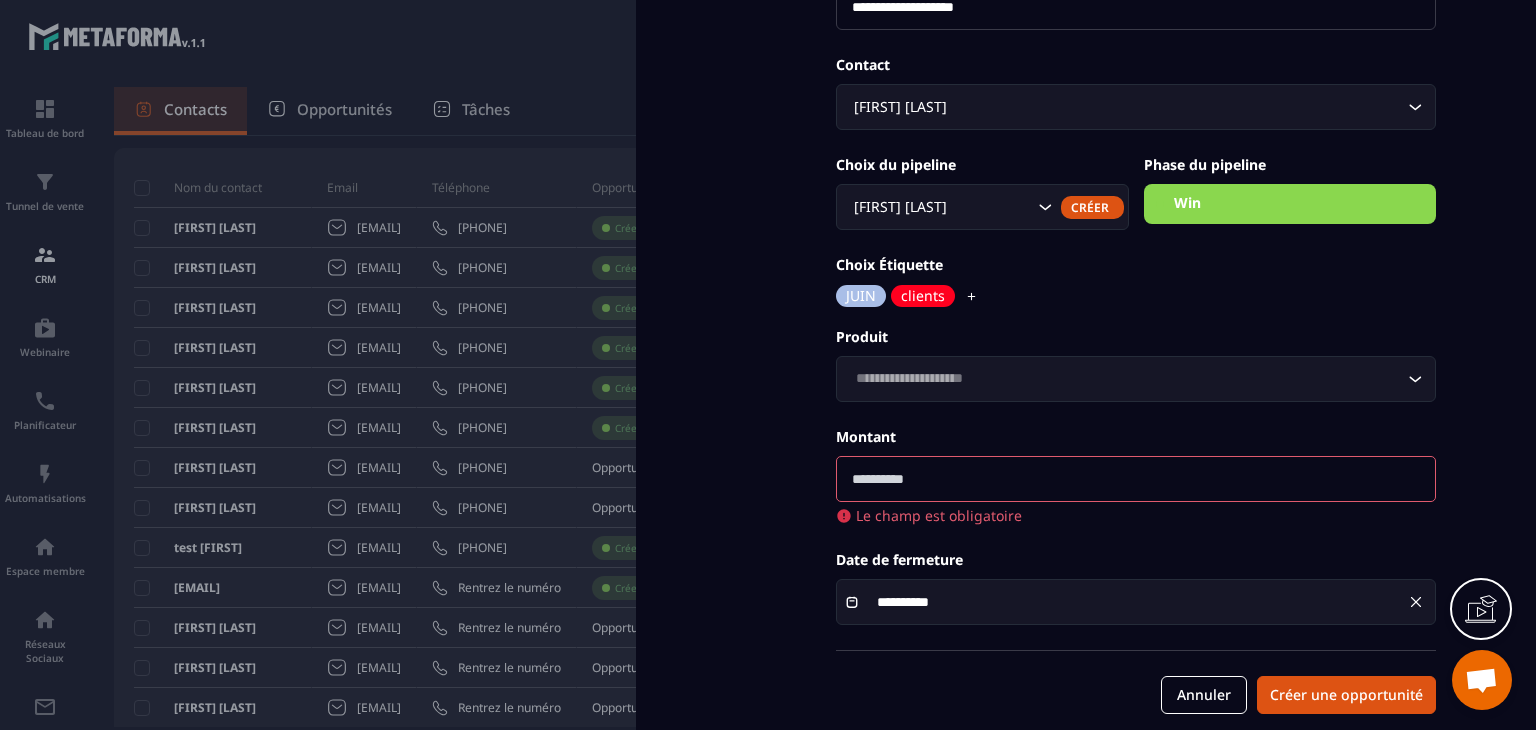 click 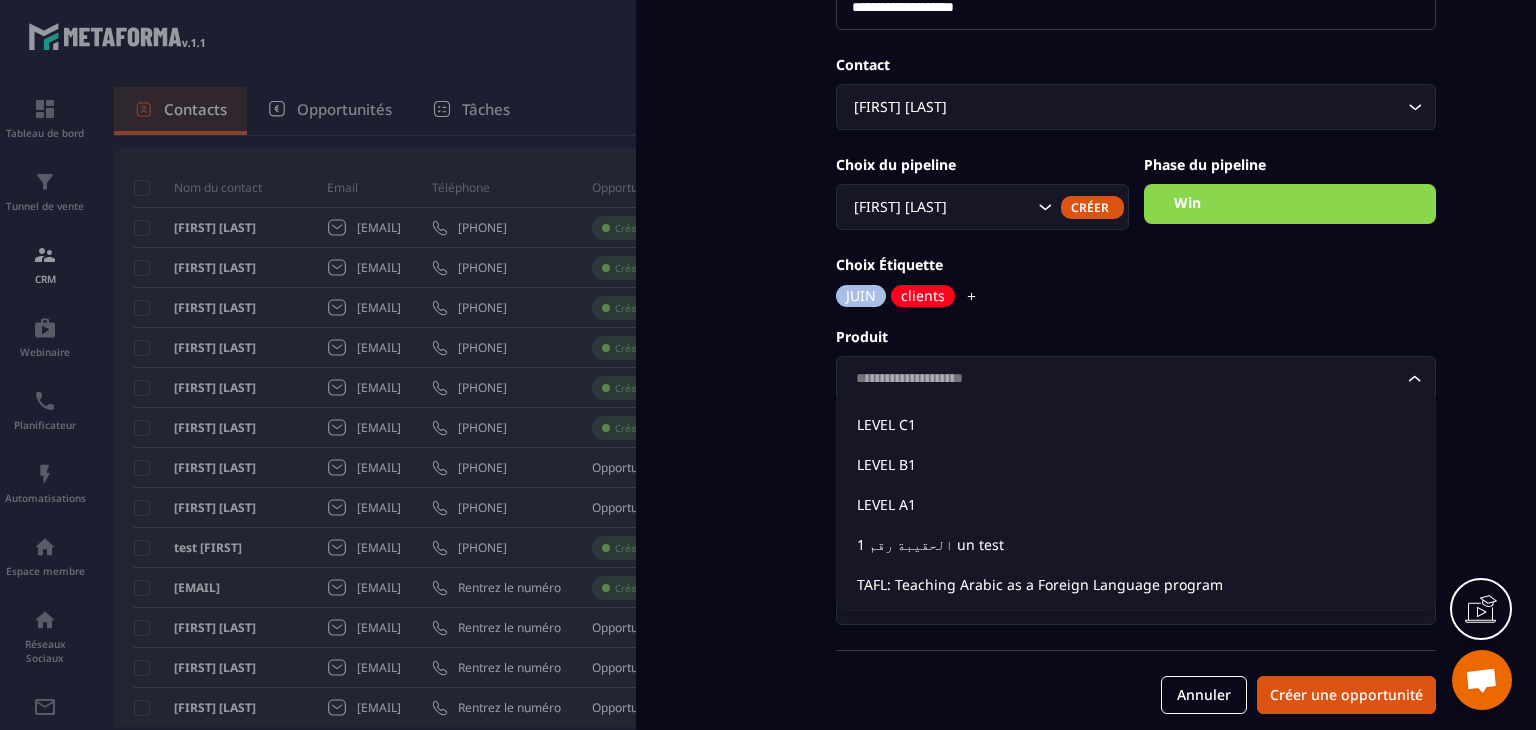 click 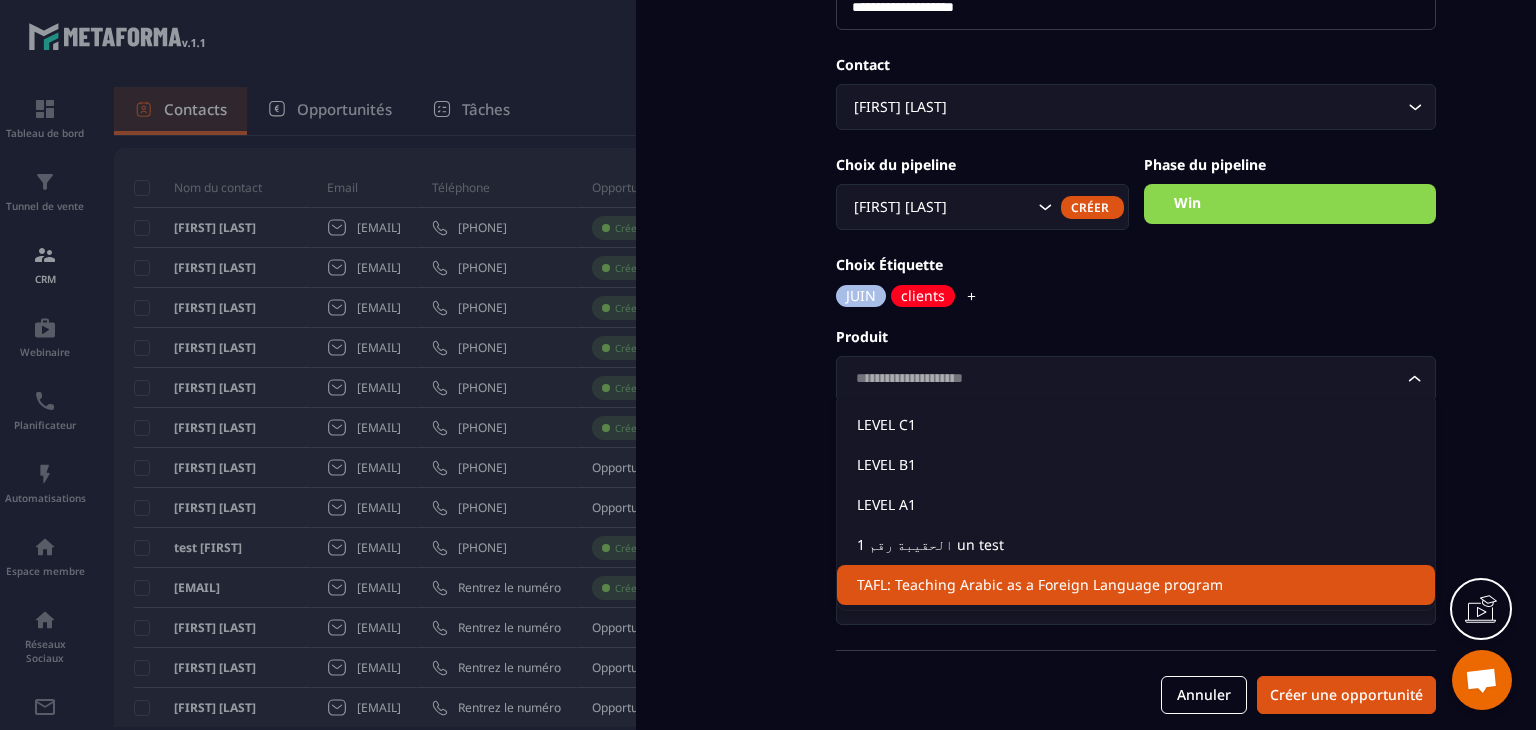 click on "TAFL: Teaching Arabic as a Foreign Language program" 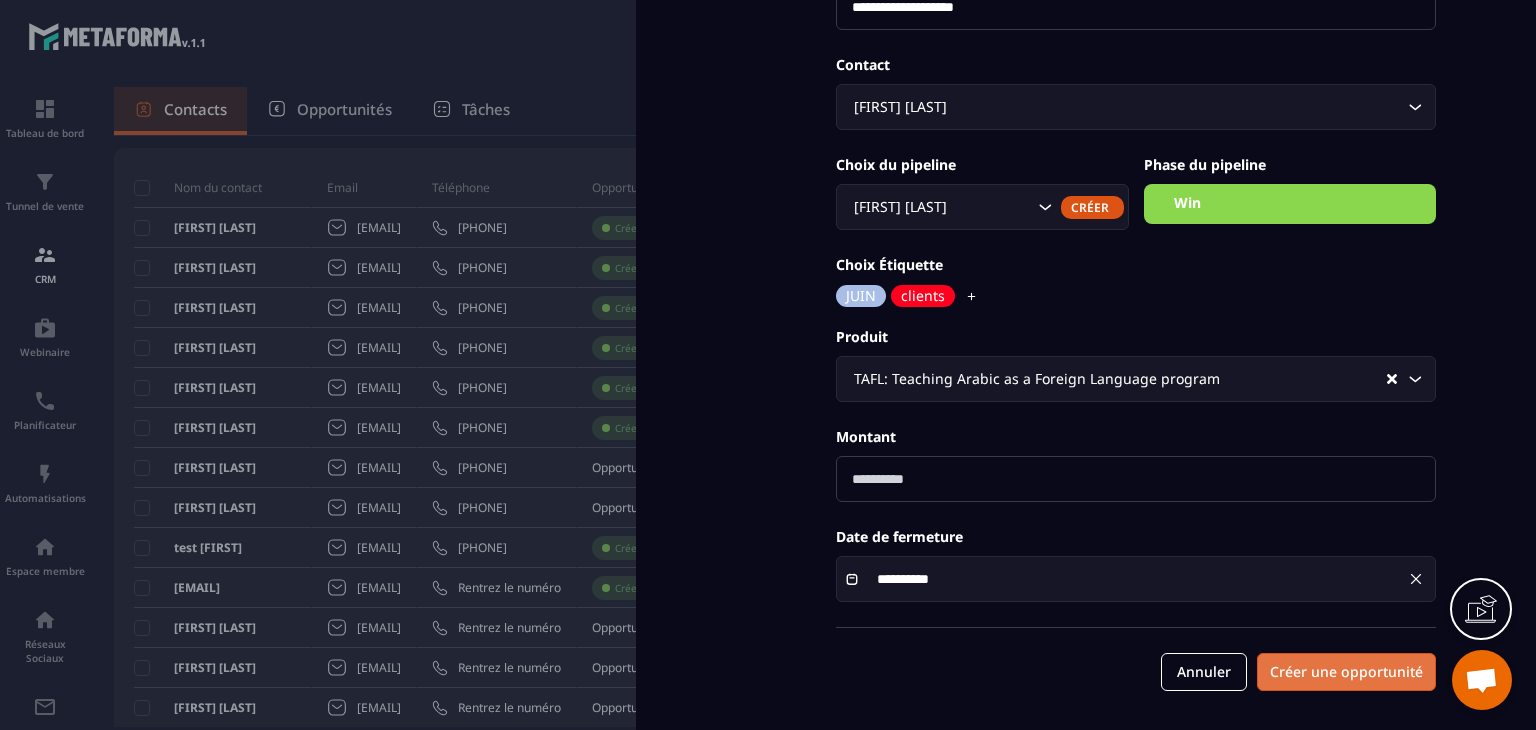 click on "Créer une opportunité" at bounding box center [1346, 672] 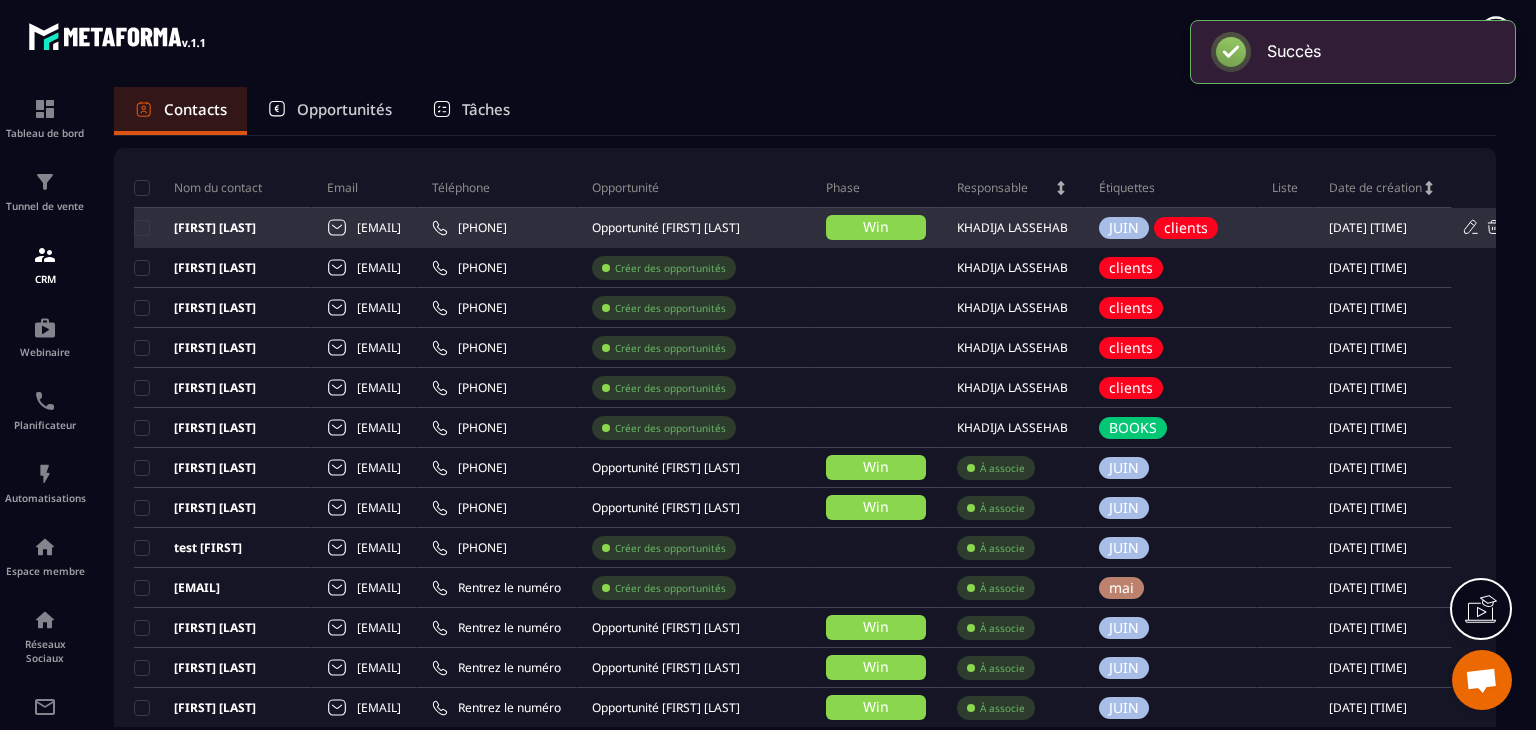 click on "Opportunité [FIRST] [LAST]" at bounding box center [666, 228] 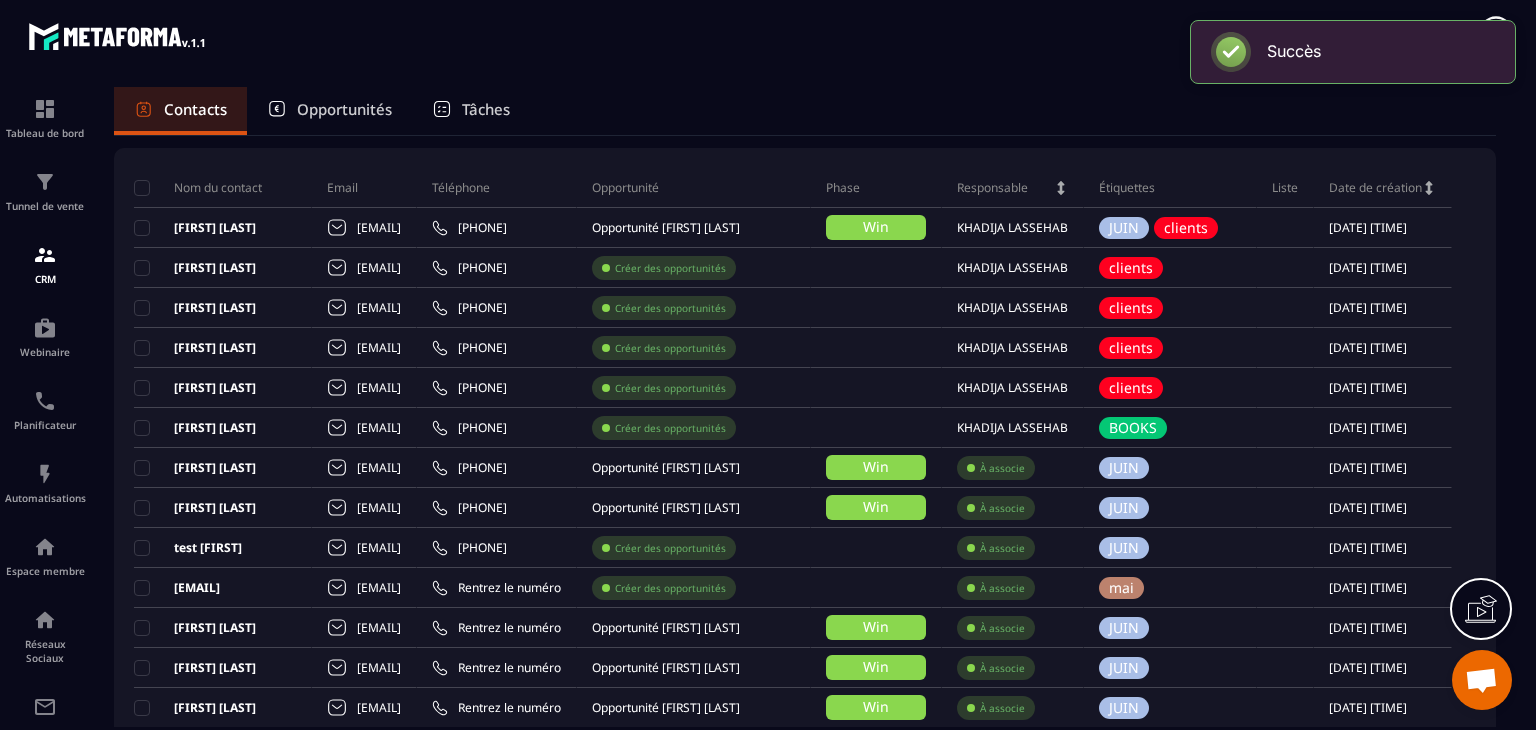 click on "Phase" at bounding box center (843, 188) 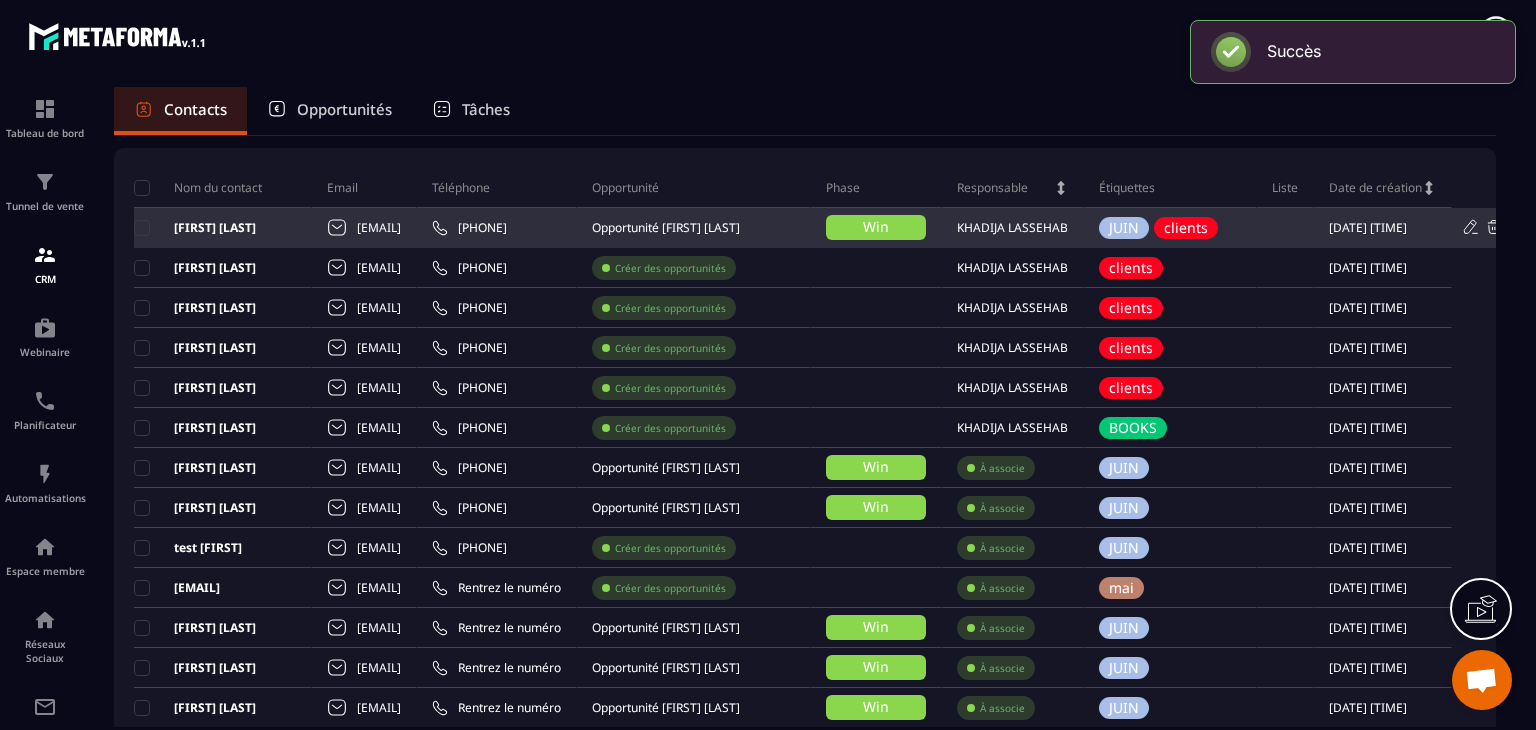 click on "Win" at bounding box center (876, 227) 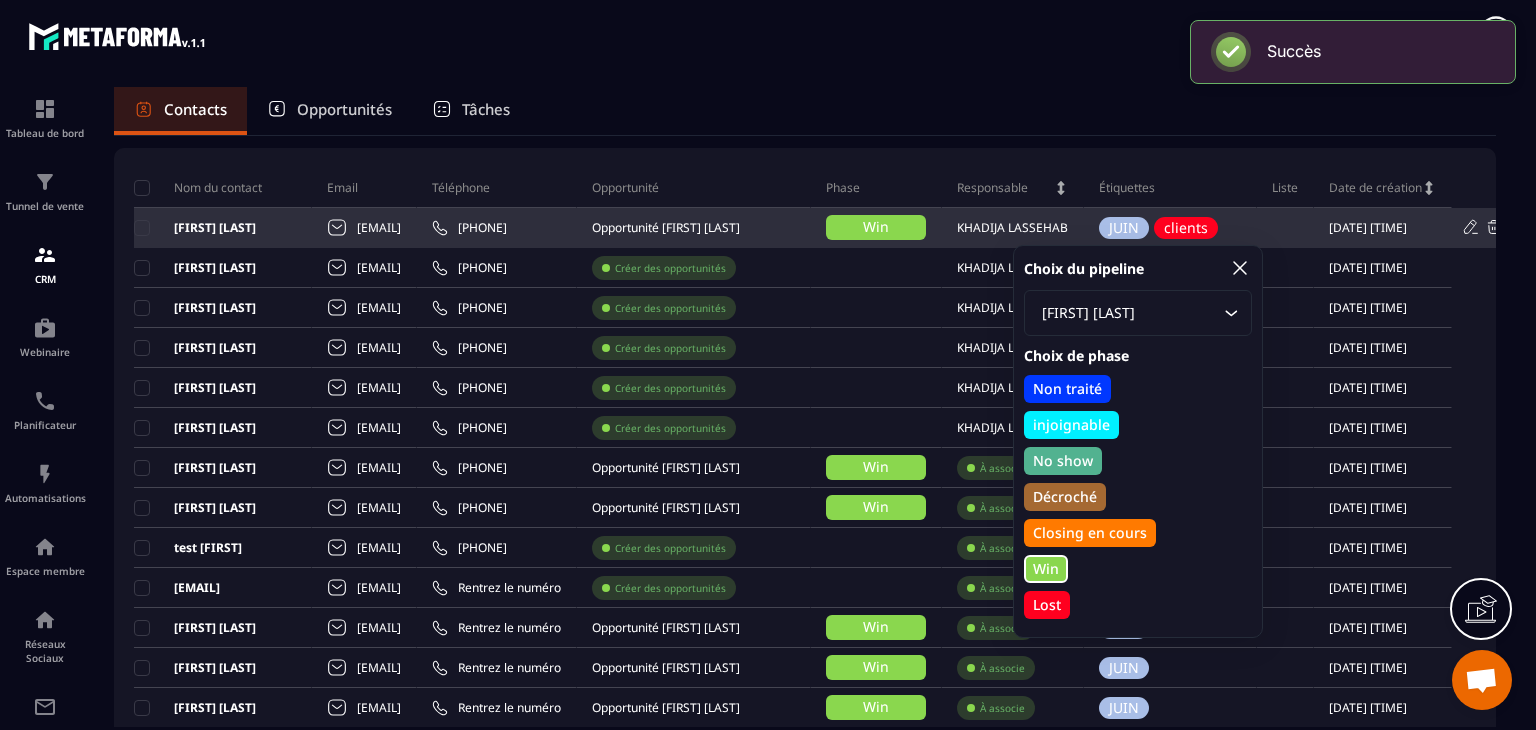 click on "Win" at bounding box center [876, 227] 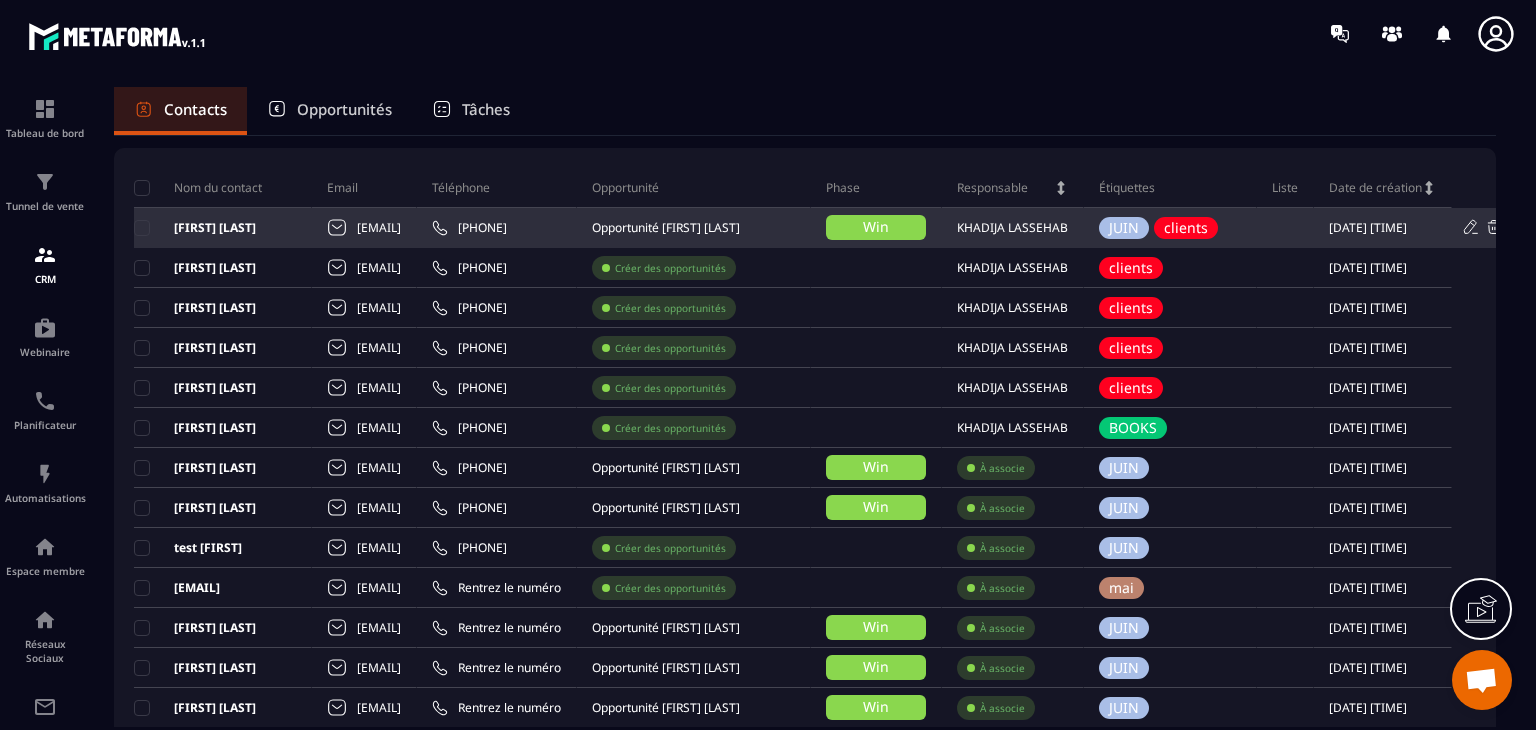 click on "Opportunité [FIRST] [LAST]" at bounding box center (666, 228) 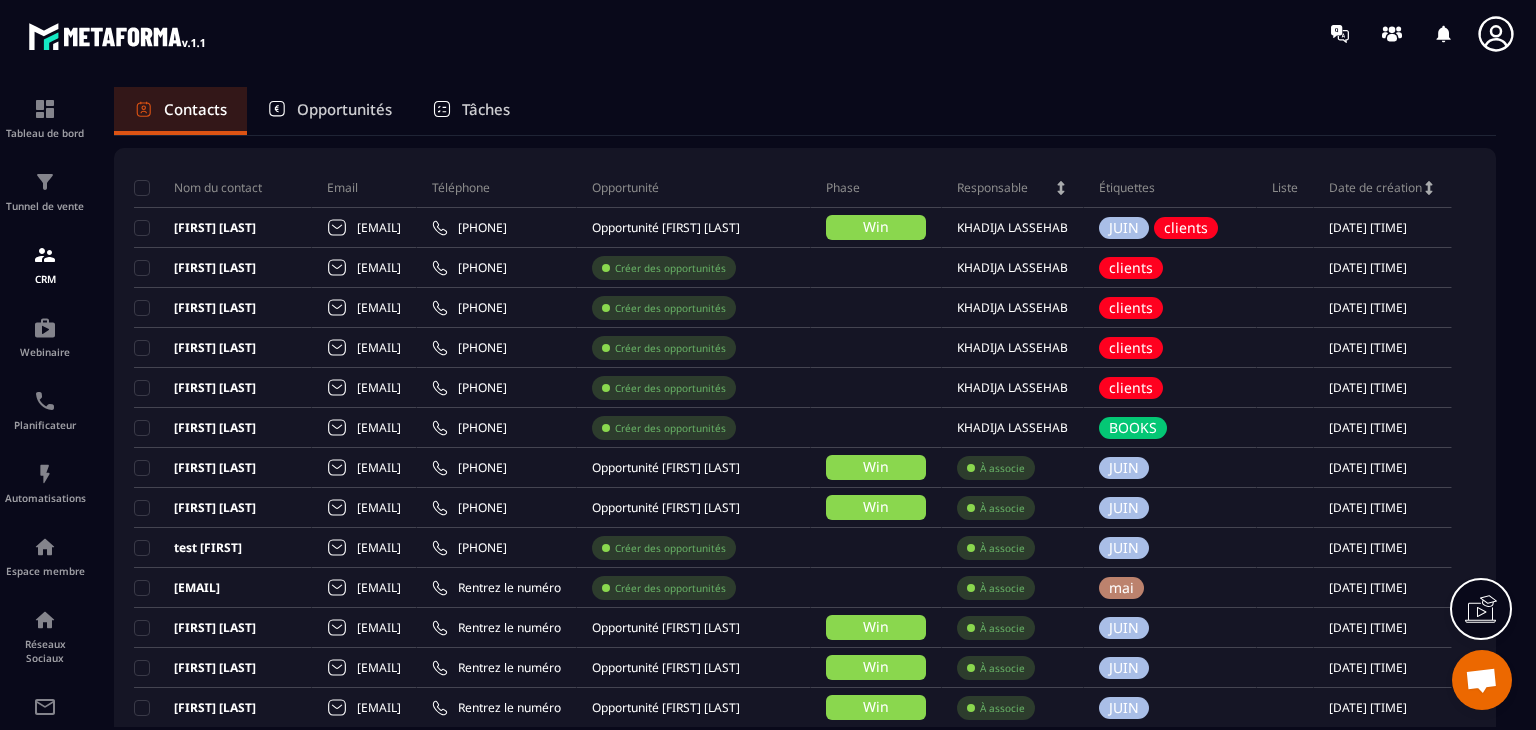 click on "Opportunité" at bounding box center (625, 188) 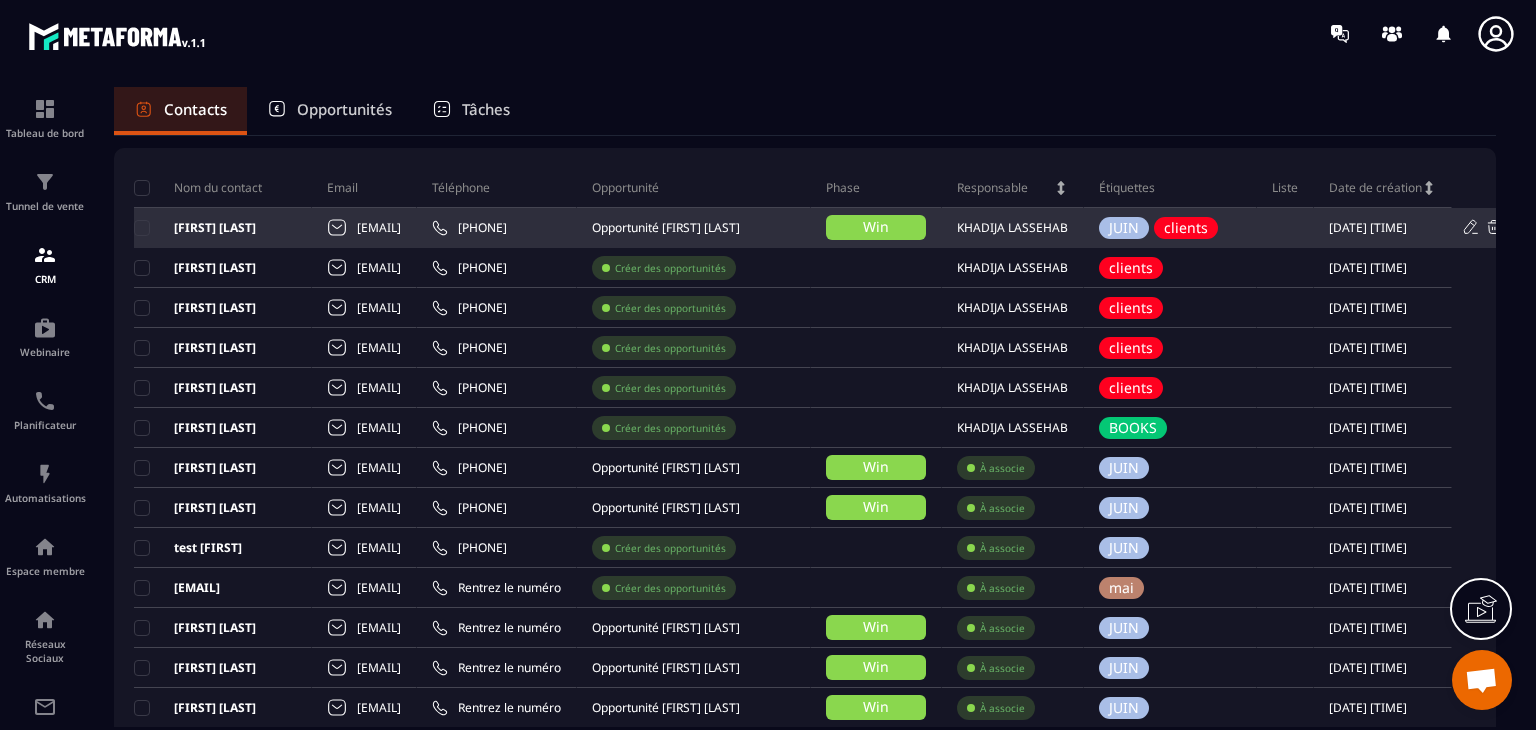 click on "Opportunité [FIRST] [LAST]" at bounding box center [666, 228] 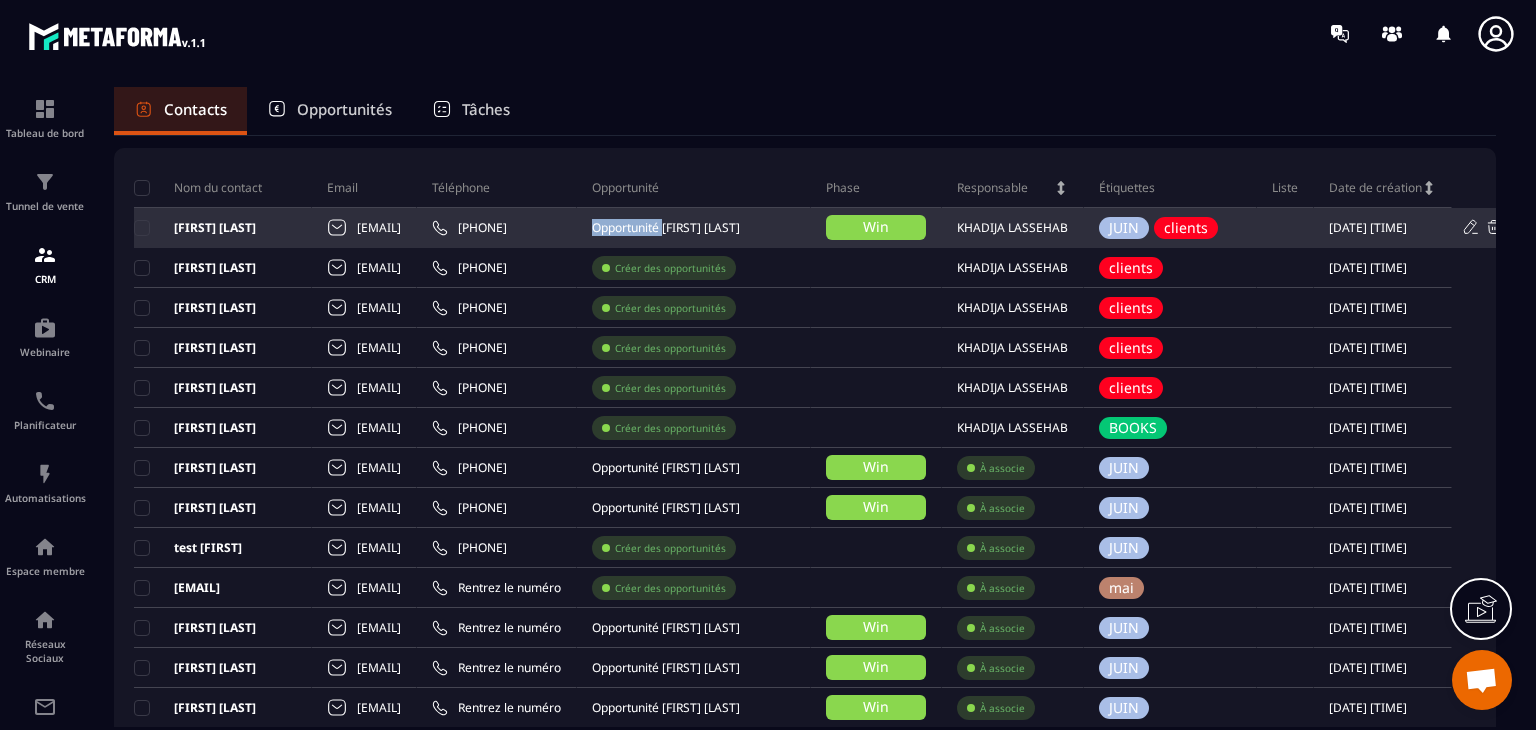 click on "Opportunité [FIRST] [LAST]" at bounding box center [666, 228] 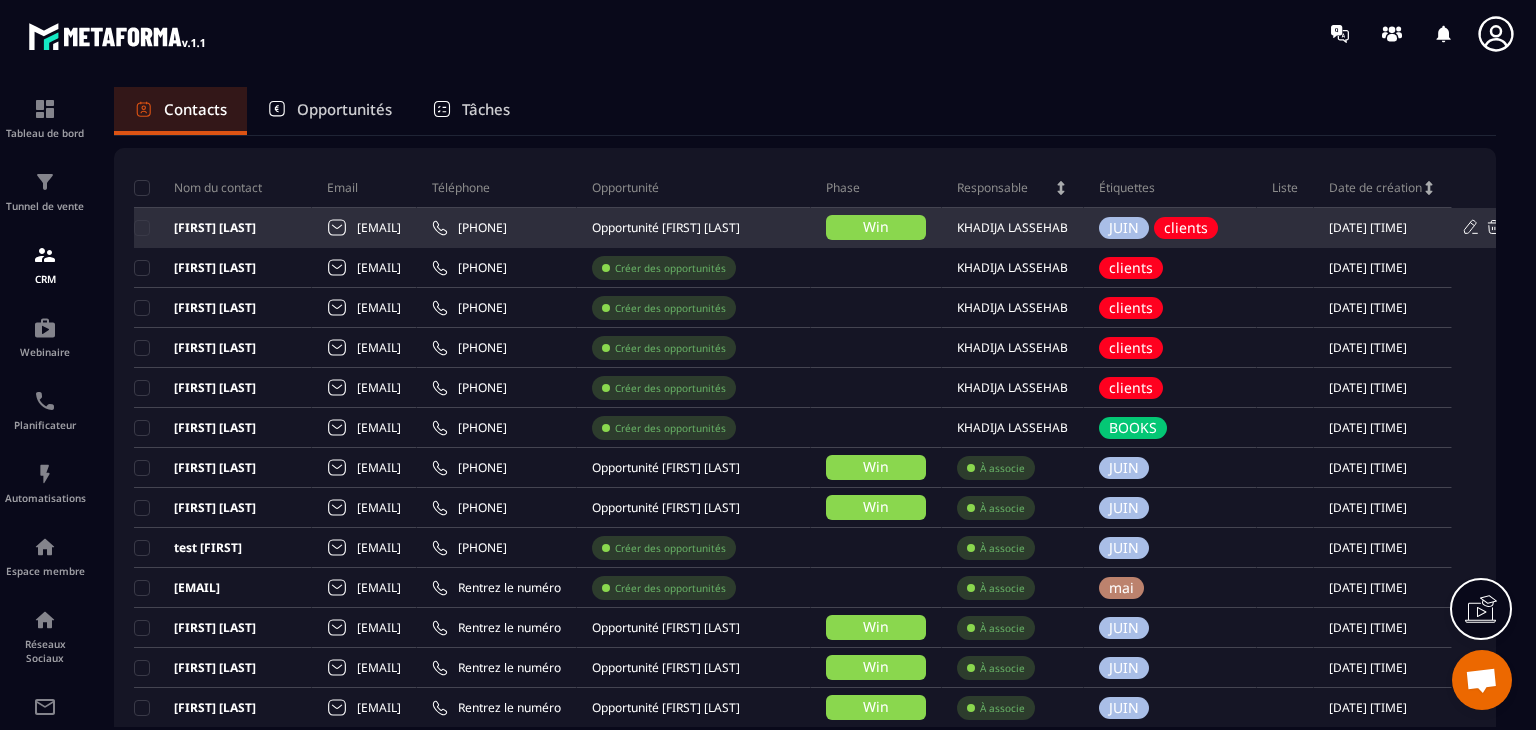 click on "Opportunité [FIRST] [LAST]" at bounding box center (694, 228) 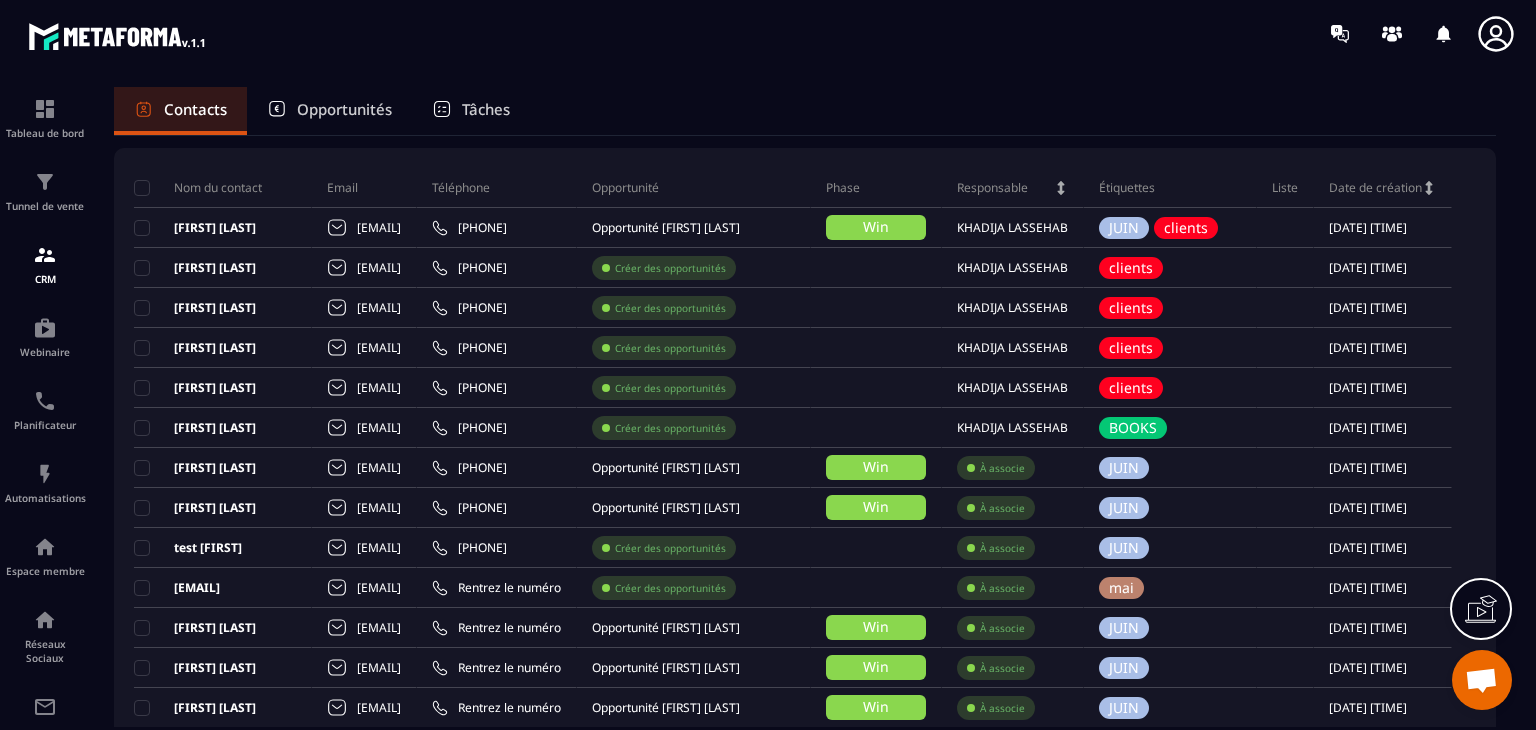click on "Contacts Opportunités Tâches" at bounding box center (805, 111) 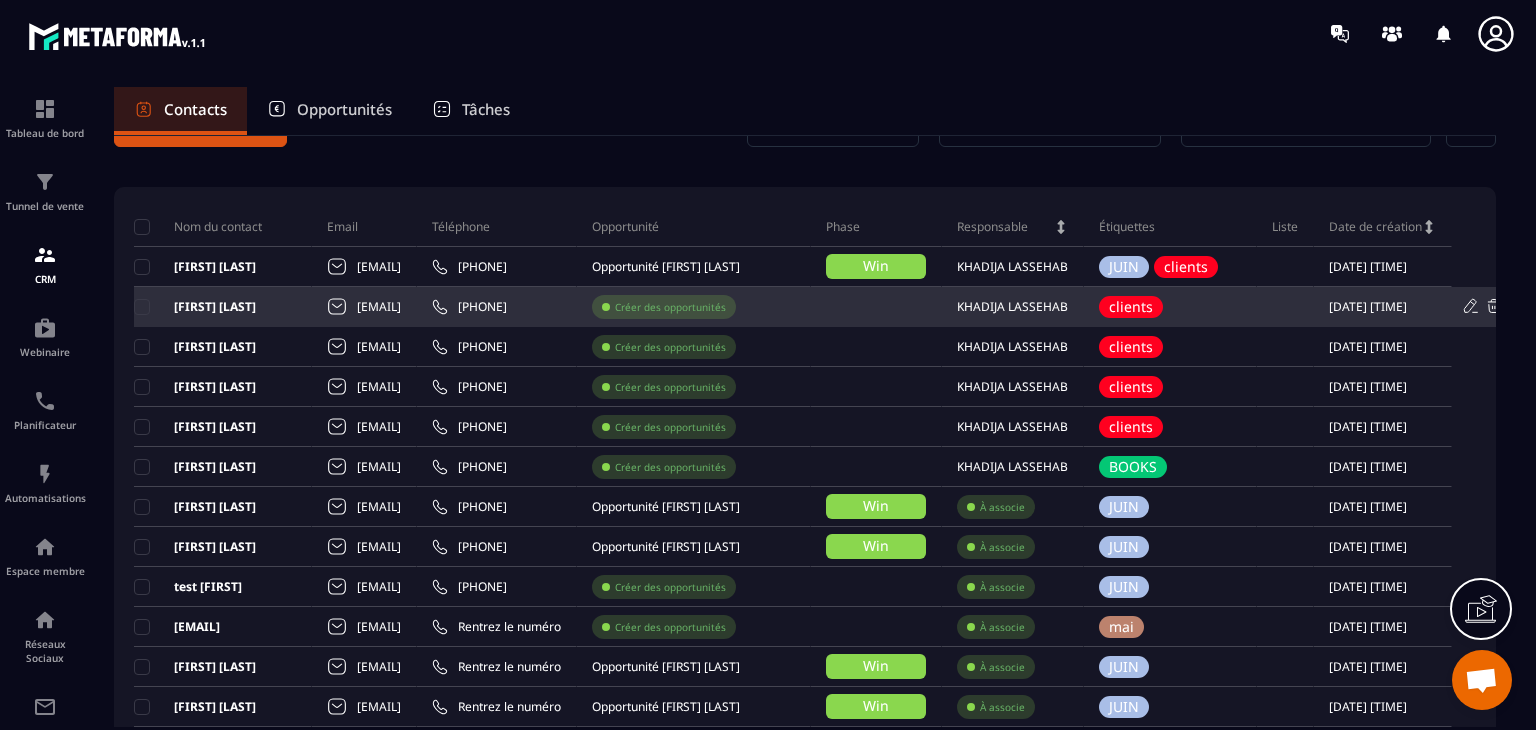 scroll, scrollTop: 0, scrollLeft: 0, axis: both 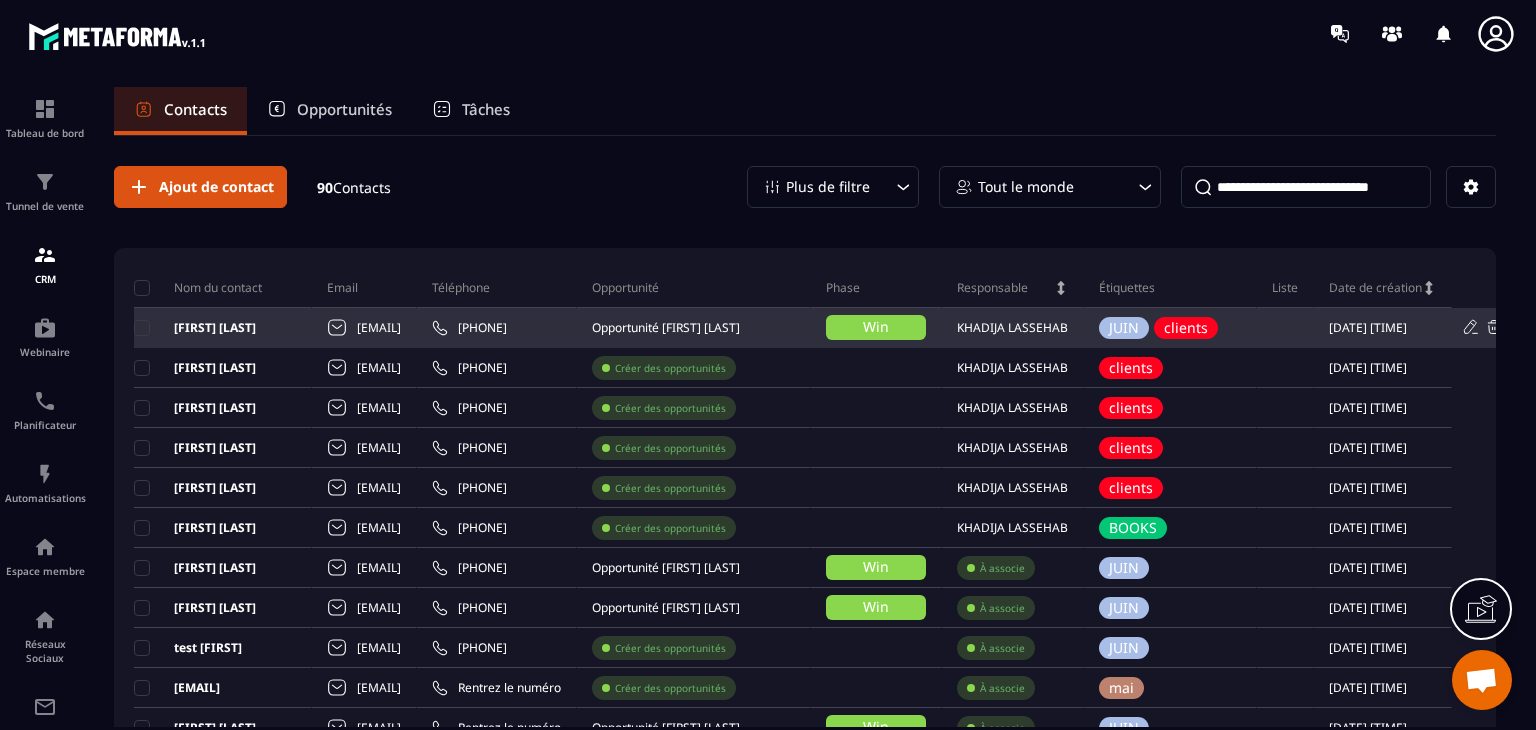 click on "Opportunité [FIRST] [LAST]" at bounding box center (694, 328) 